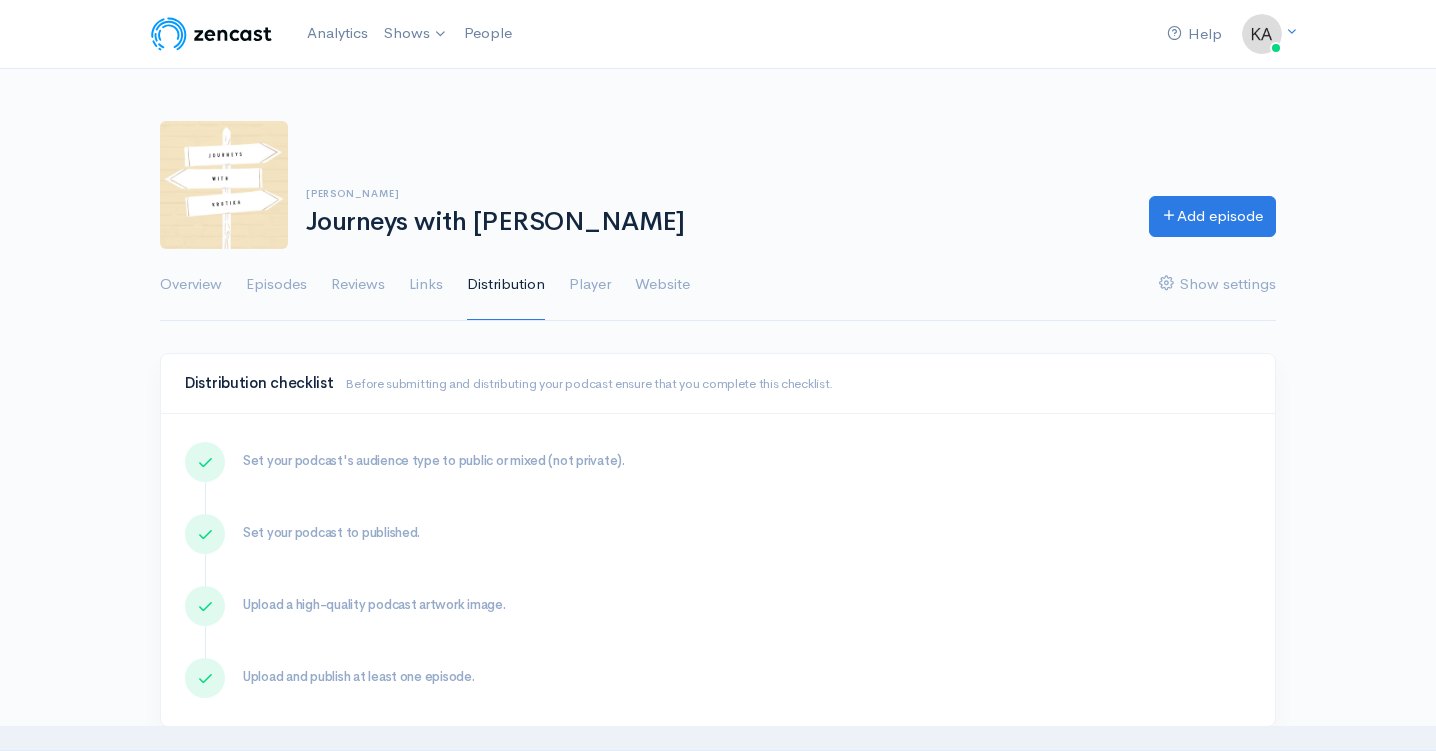 scroll, scrollTop: 1412, scrollLeft: 0, axis: vertical 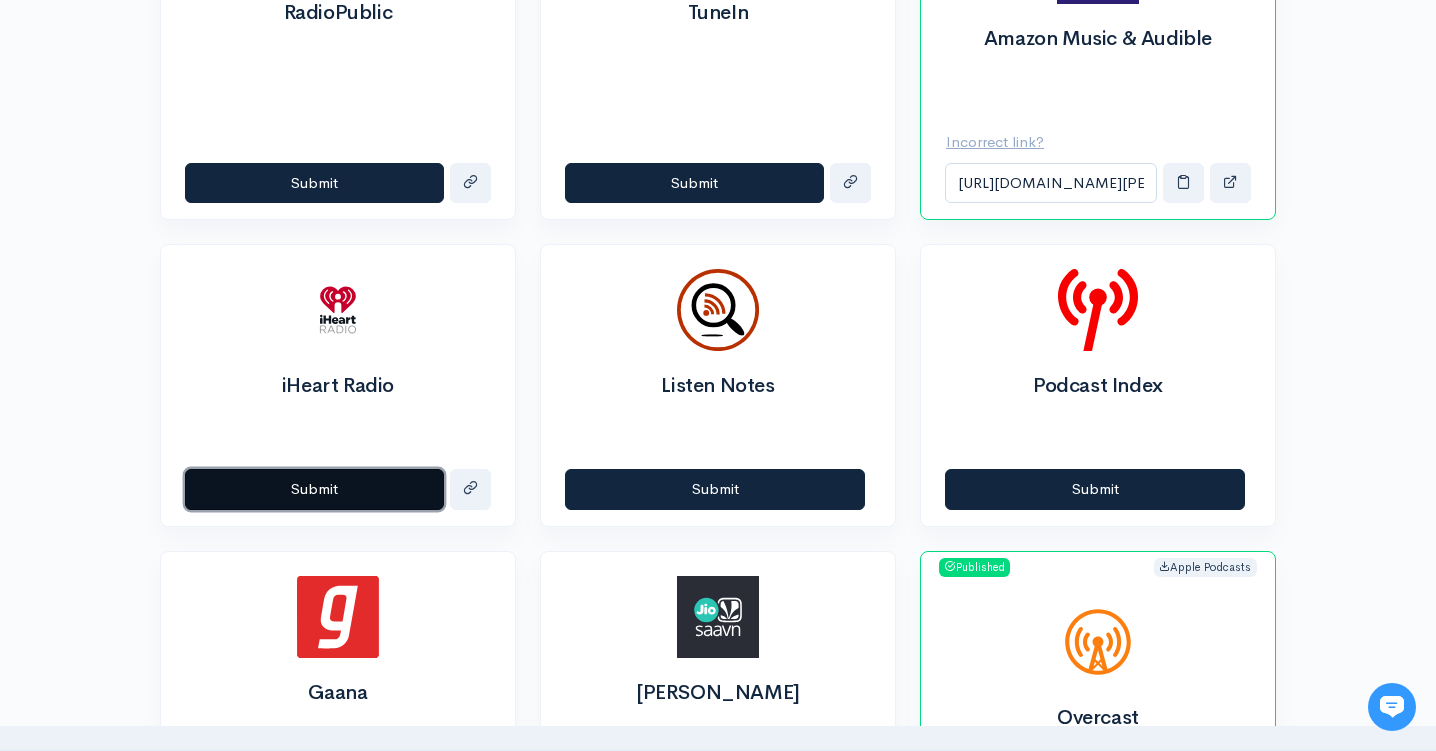 click on "Submit" at bounding box center [314, 489] 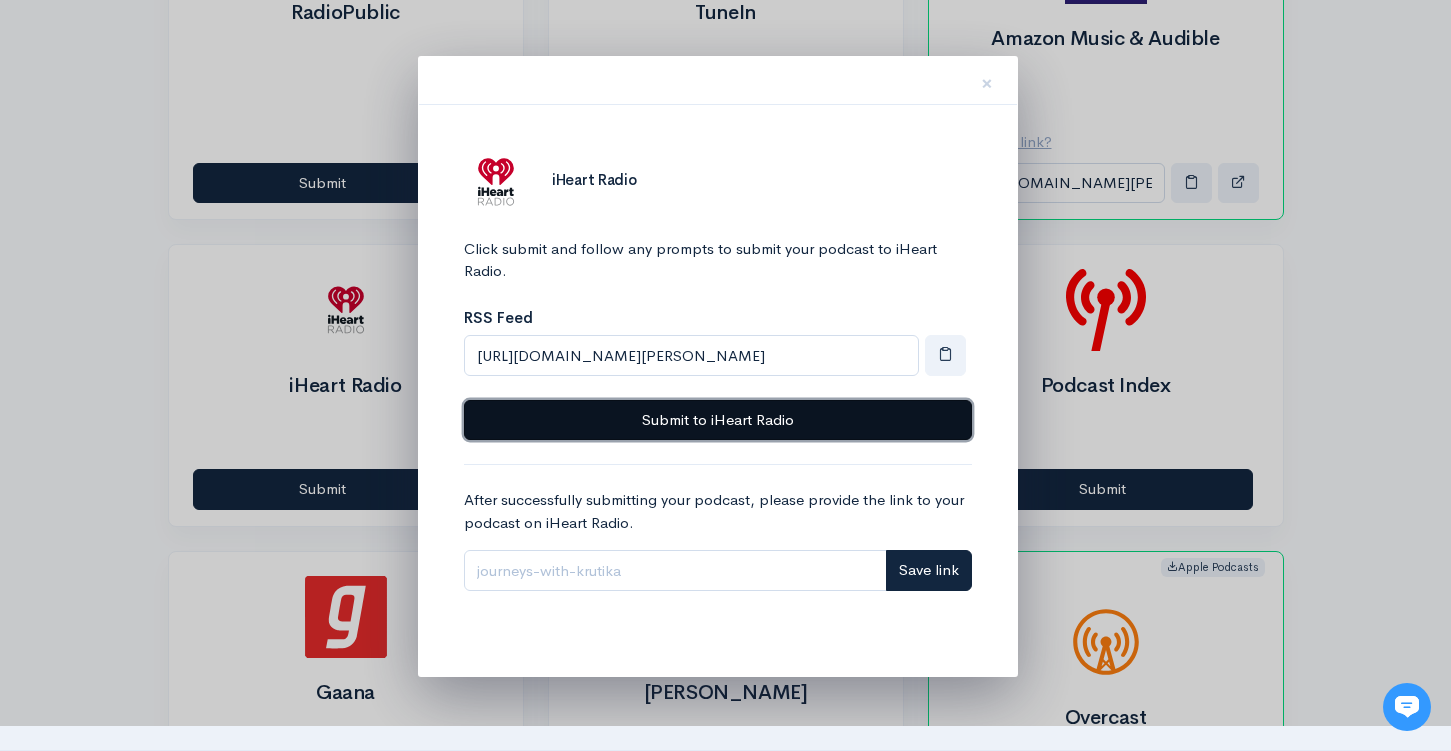 click on "Submit to iHeart Radio" at bounding box center (718, 420) 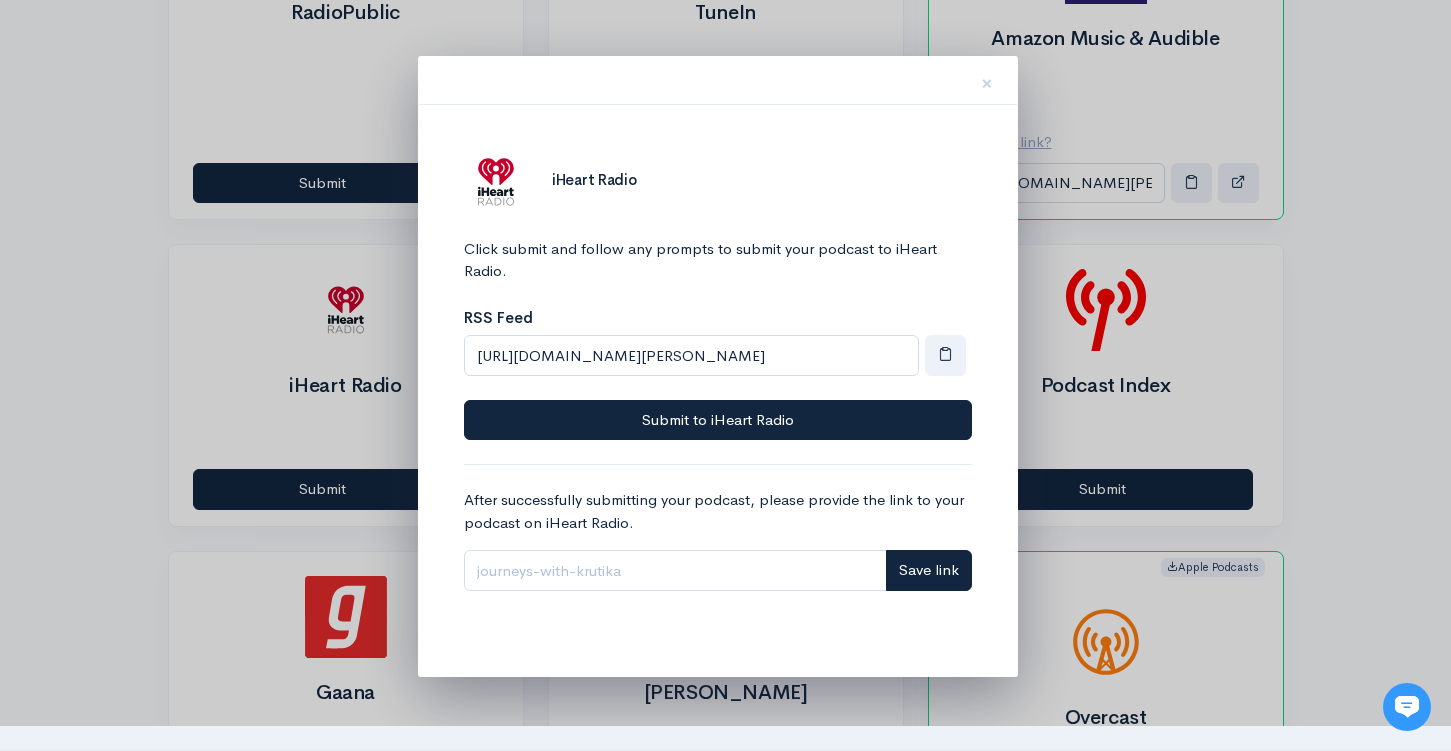 click at bounding box center (725, 375) 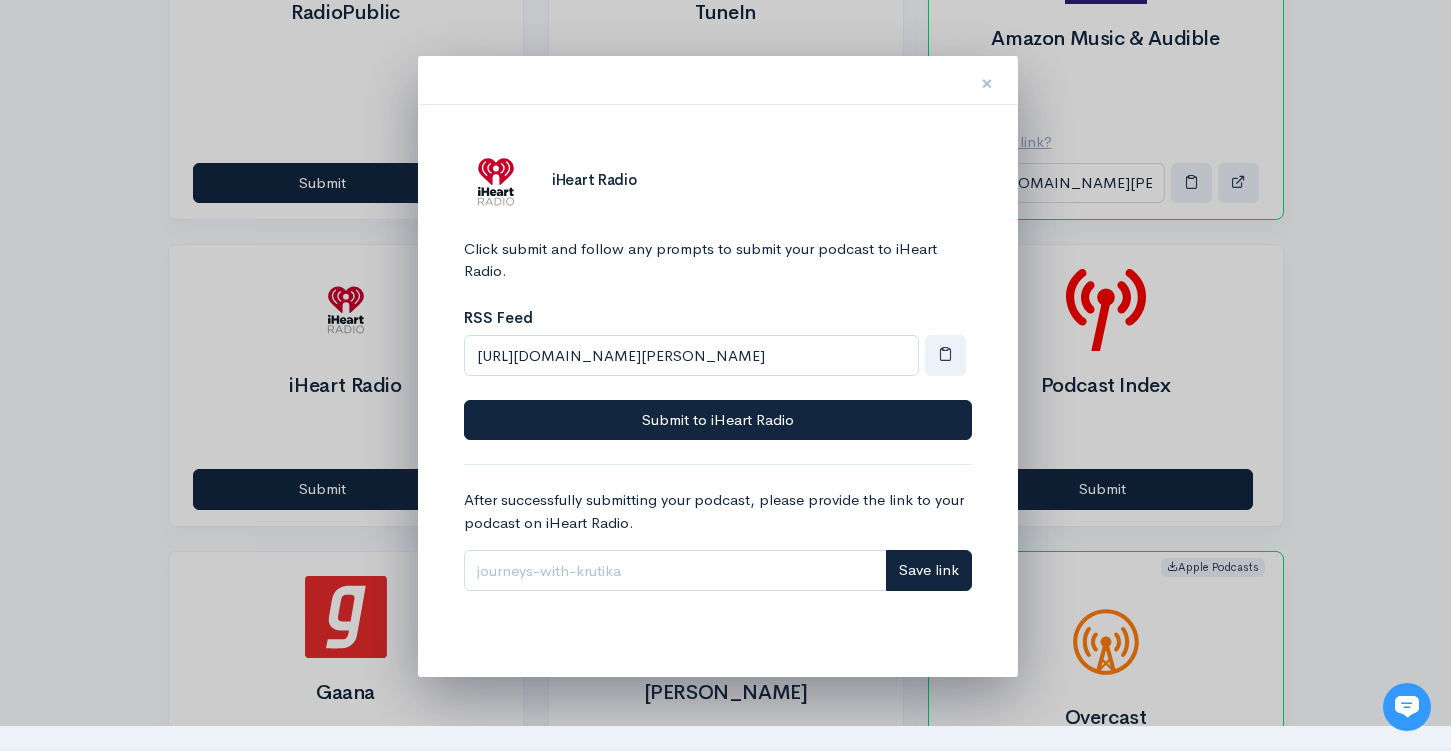 click on "×" at bounding box center (987, 83) 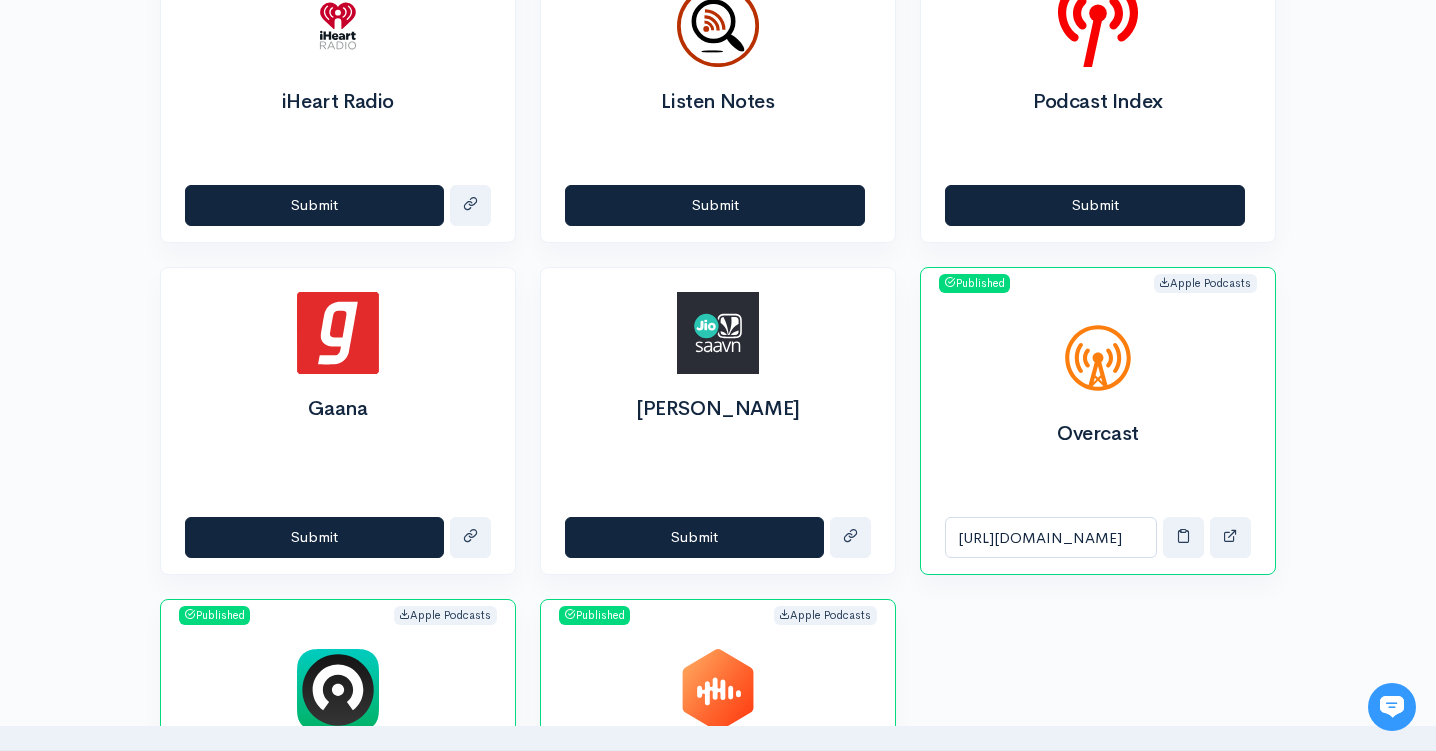 scroll, scrollTop: 1890, scrollLeft: 0, axis: vertical 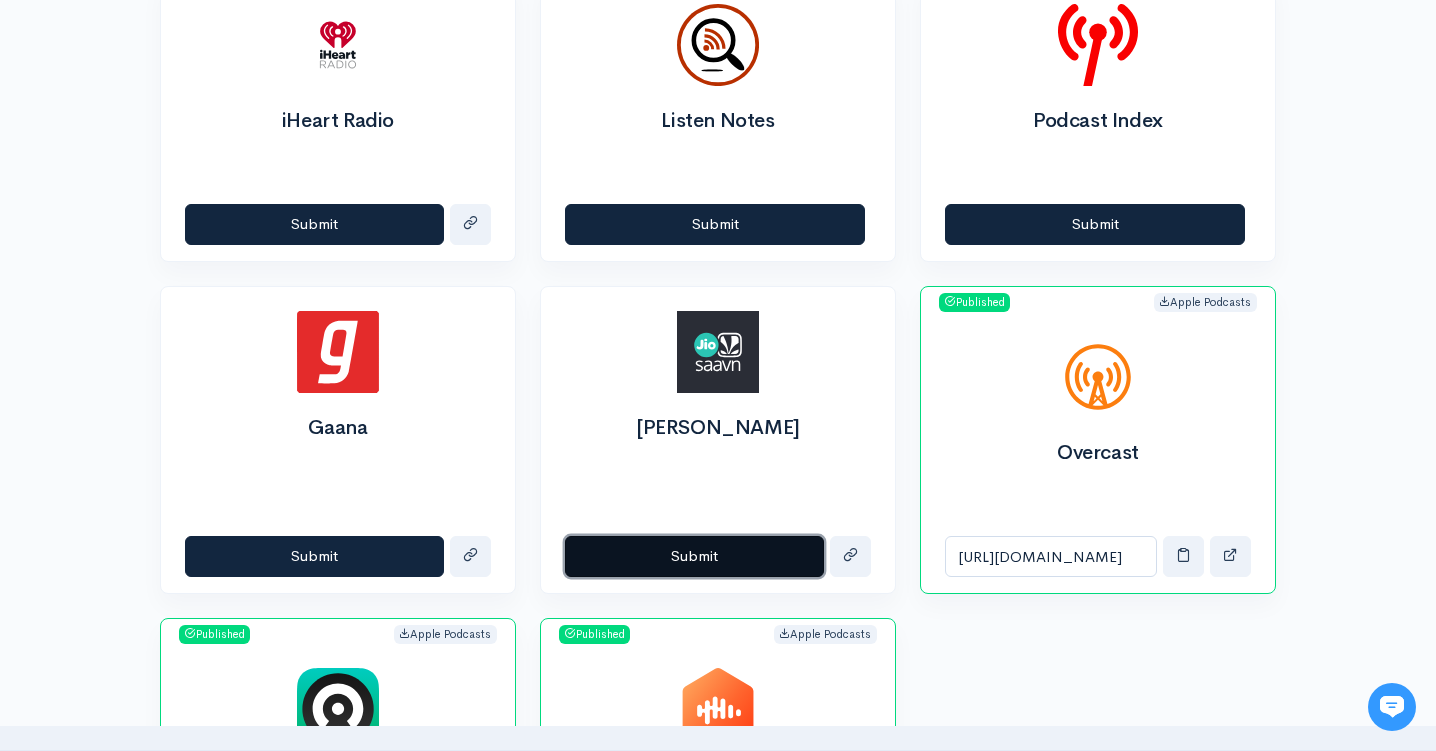 click on "Submit" at bounding box center [694, 556] 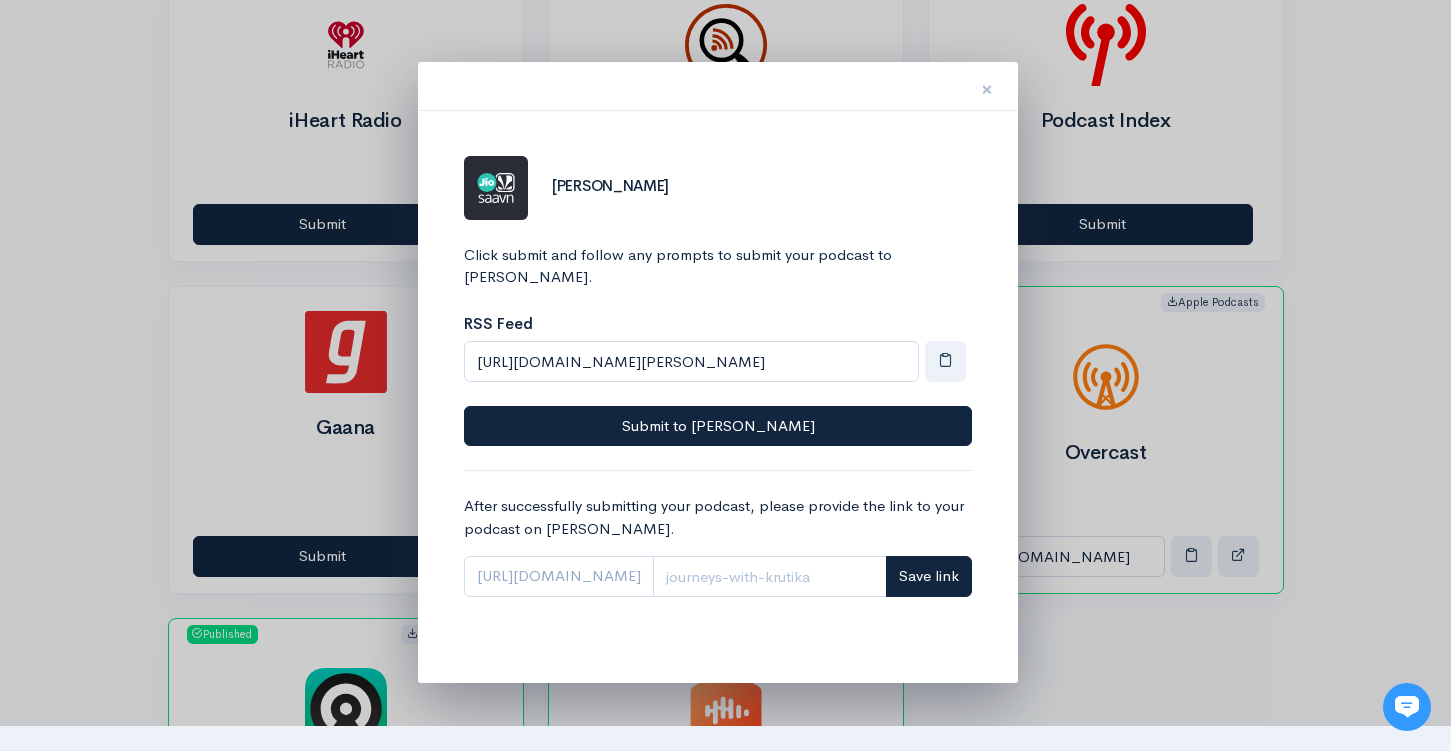 click on "×" at bounding box center (987, 89) 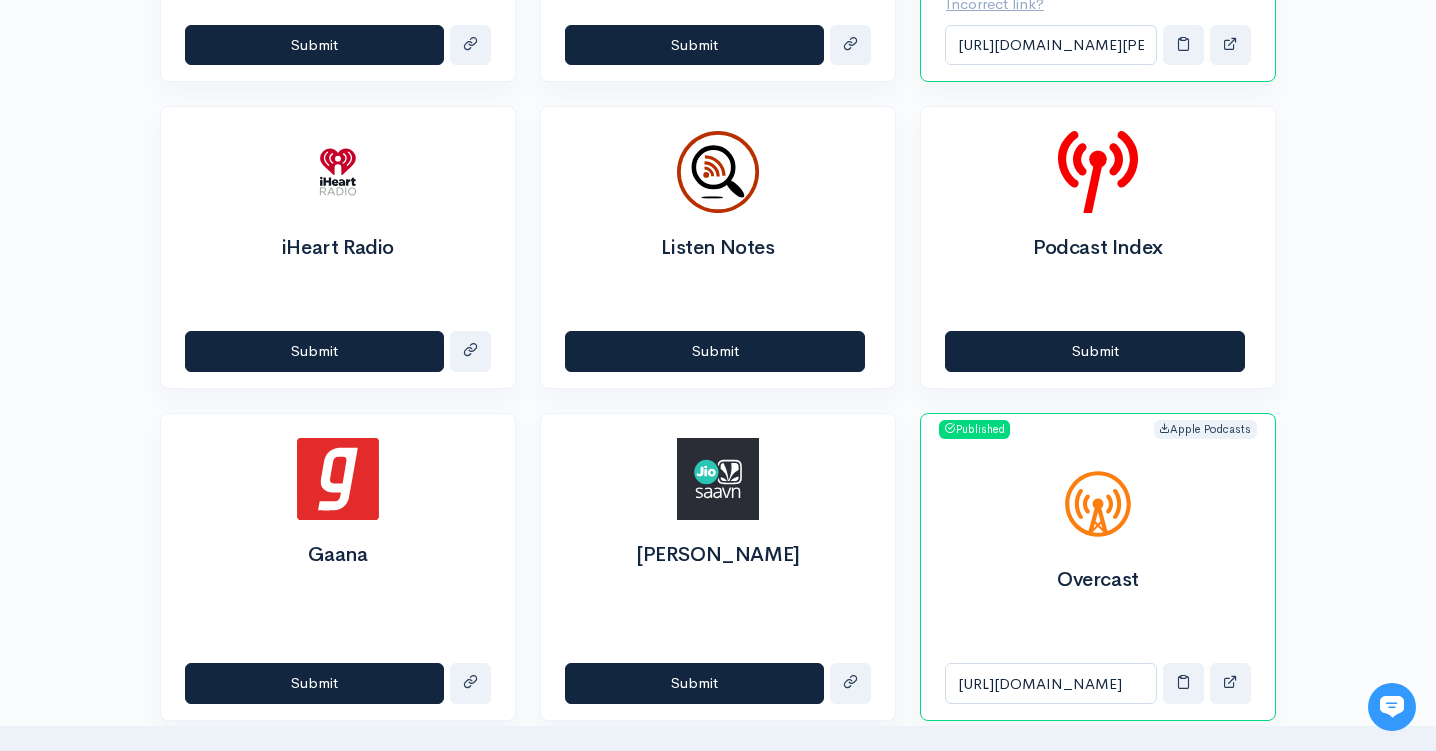 scroll, scrollTop: 1754, scrollLeft: 0, axis: vertical 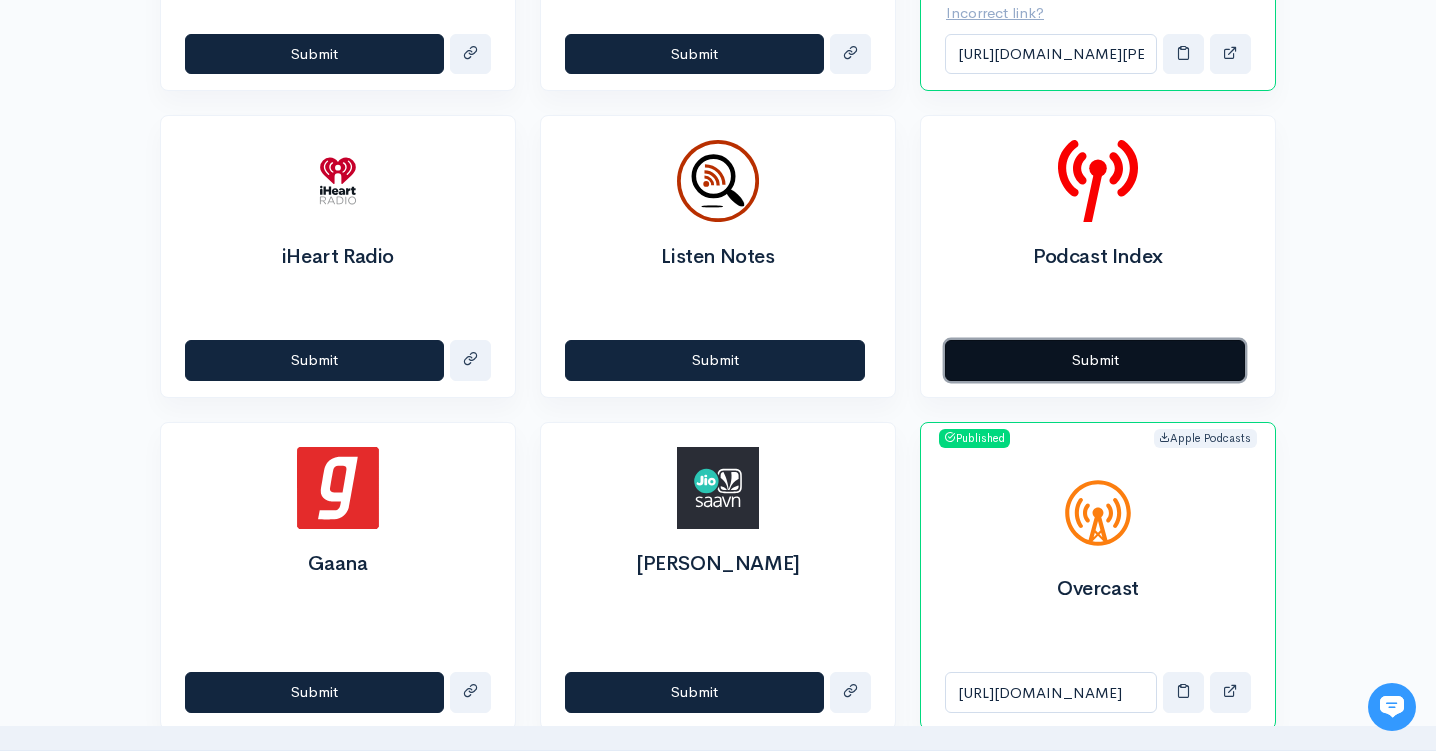 click on "Submit" at bounding box center [1095, 360] 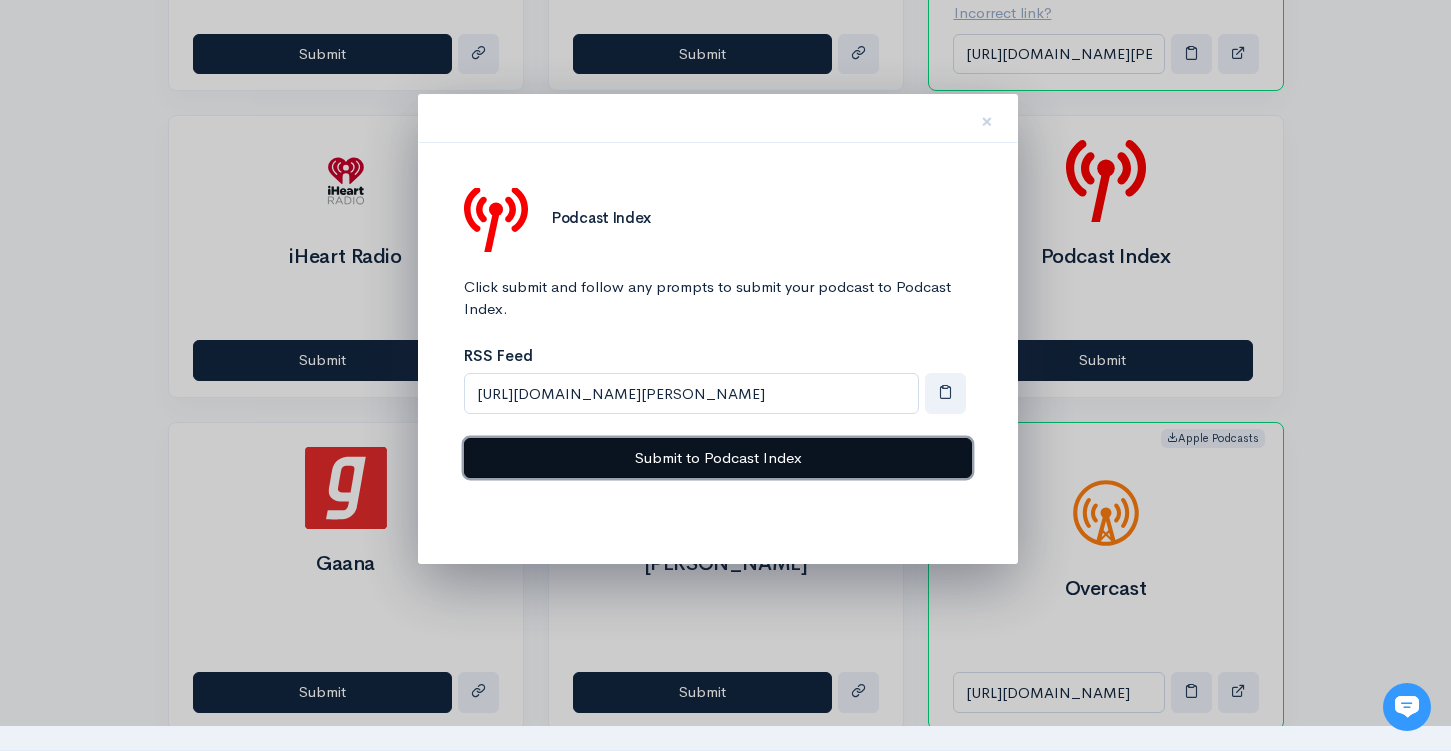 click on "Submit to Podcast Index" at bounding box center [718, 458] 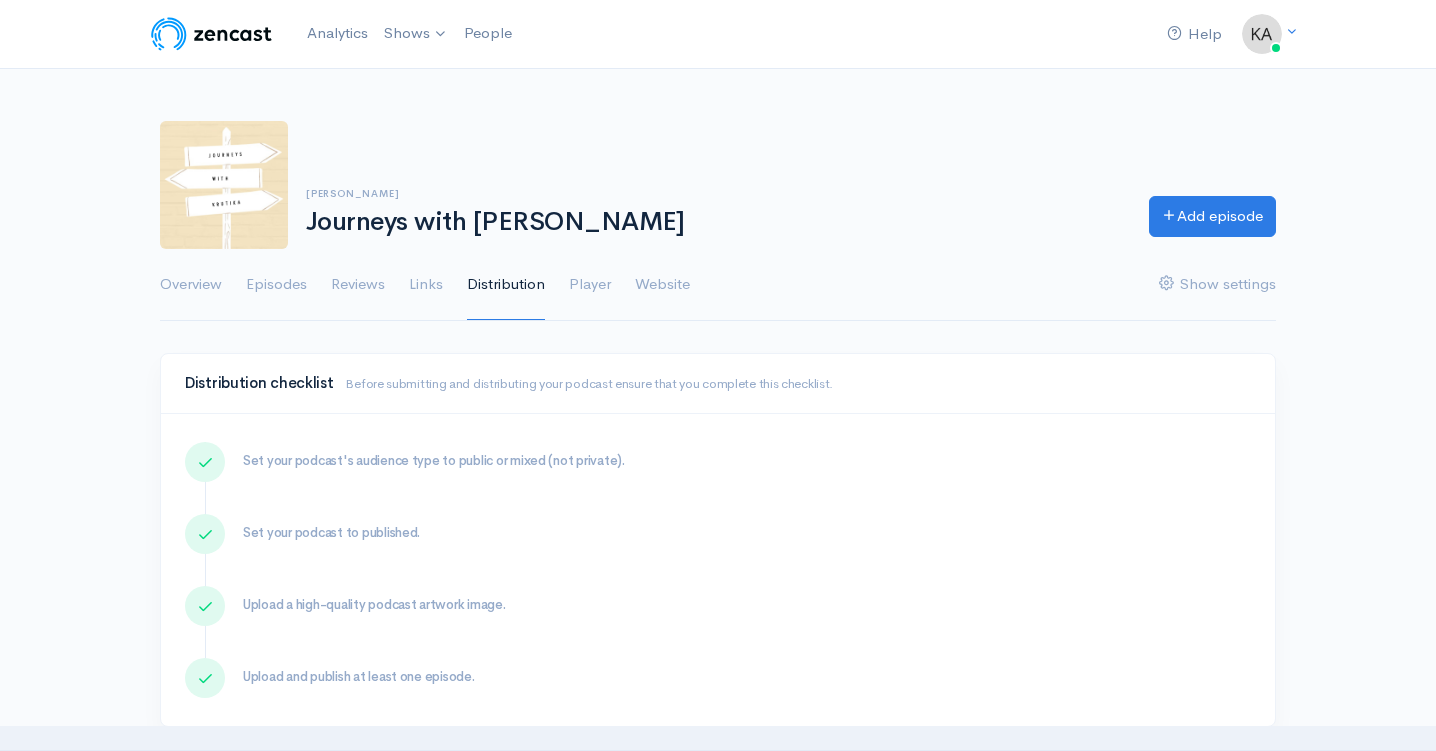 scroll, scrollTop: 1754, scrollLeft: 0, axis: vertical 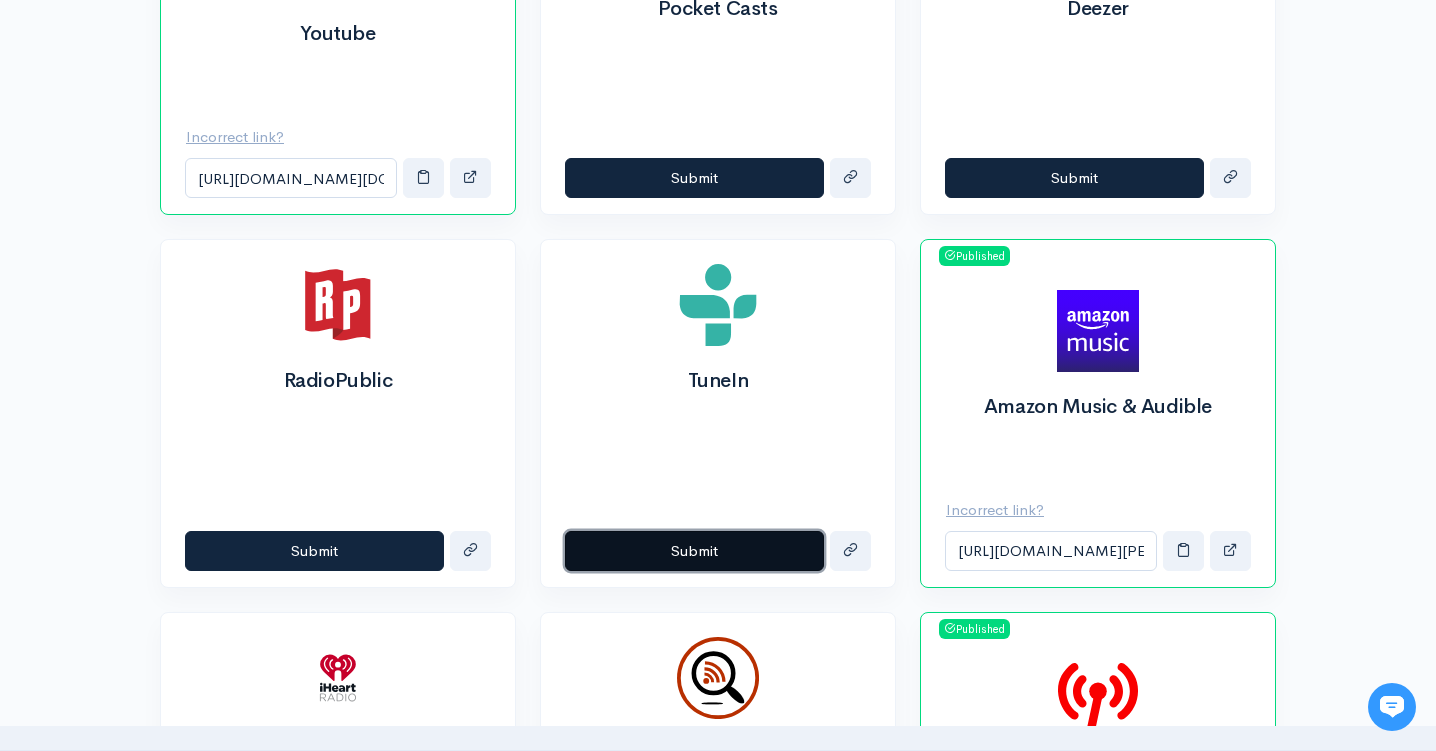 click on "Submit" at bounding box center (694, 551) 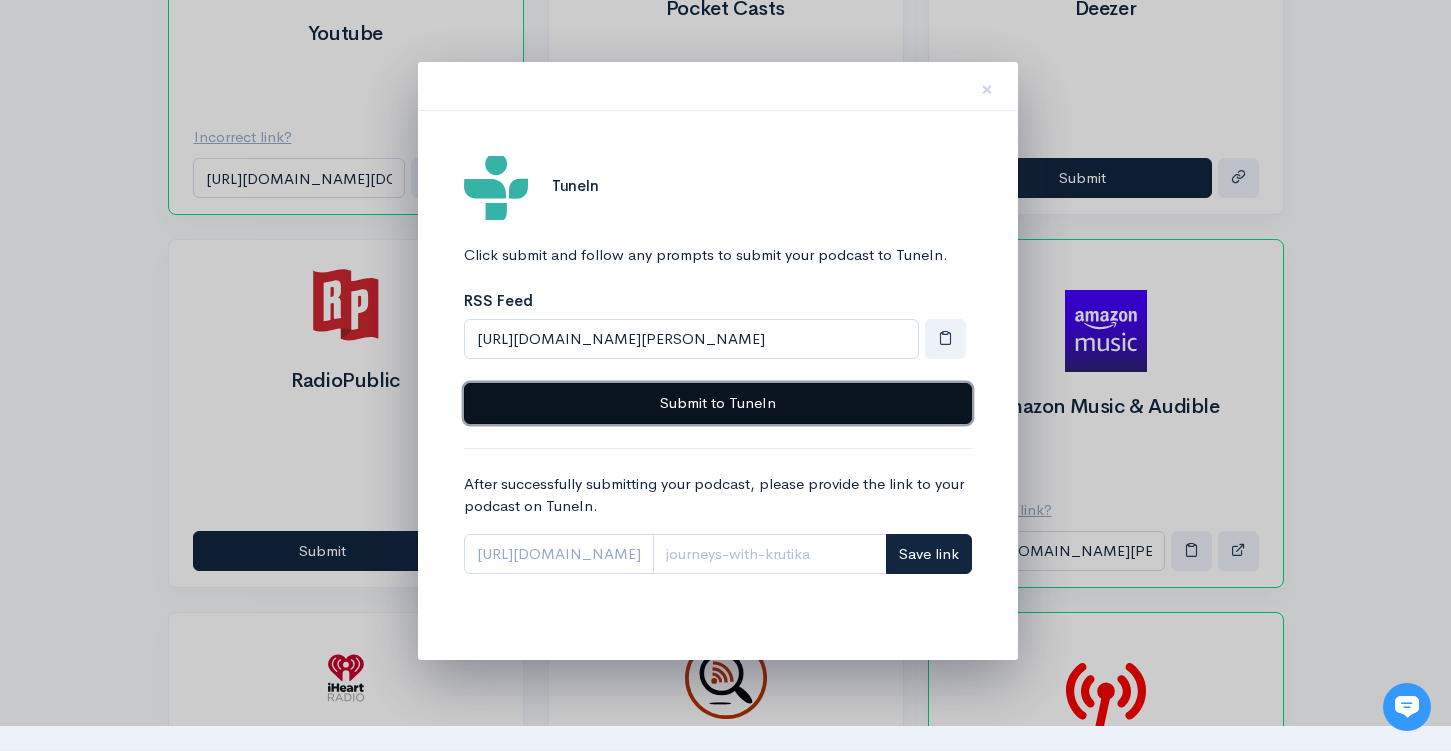 click on "Submit to TuneIn" at bounding box center [718, 403] 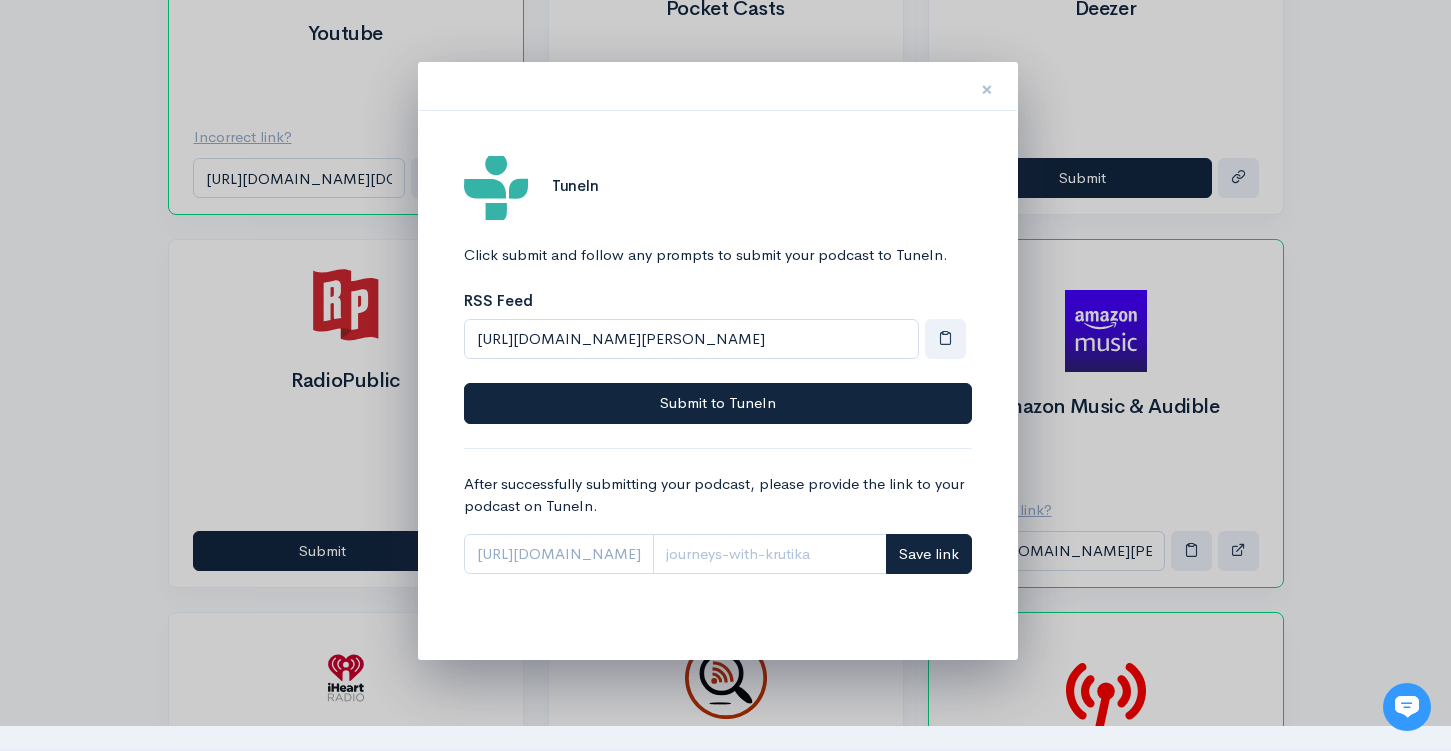 click on "×" at bounding box center [987, 89] 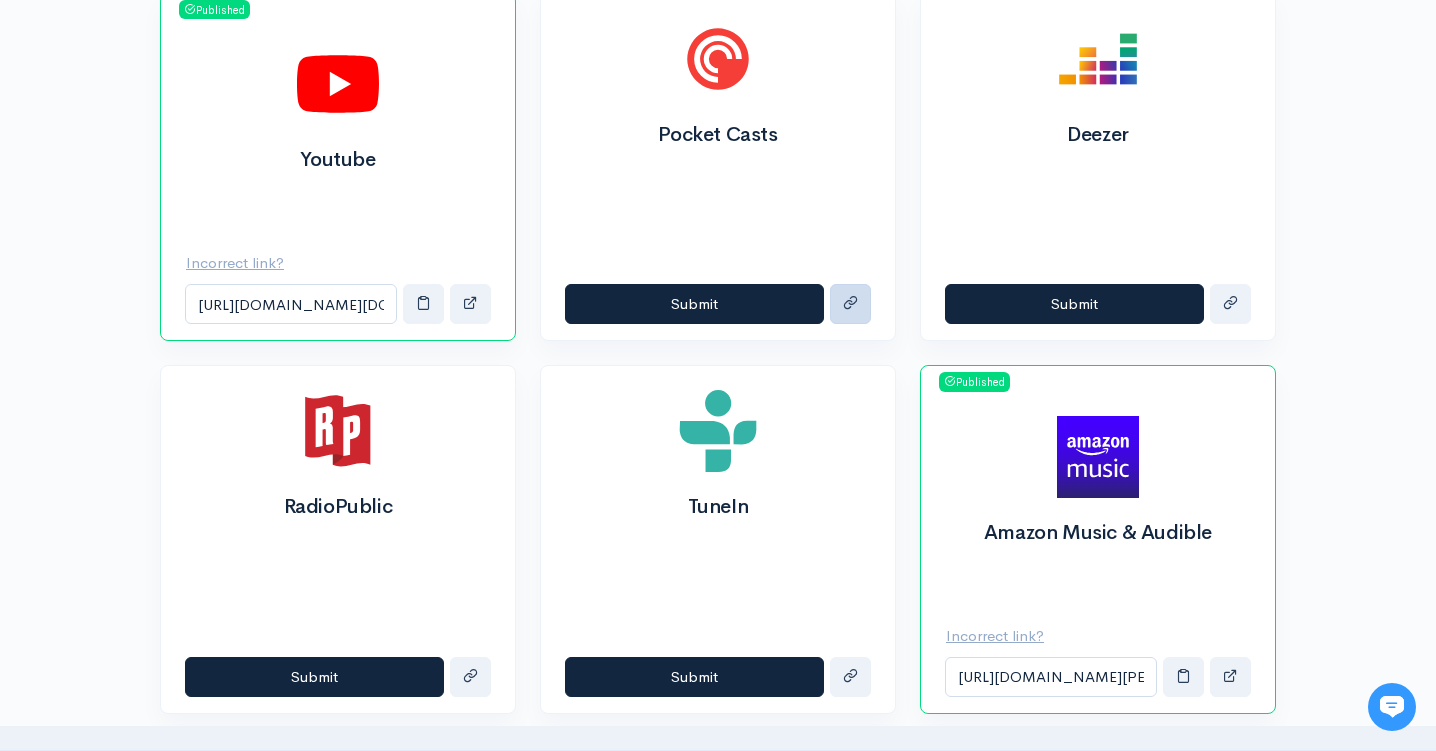 scroll, scrollTop: 1109, scrollLeft: 0, axis: vertical 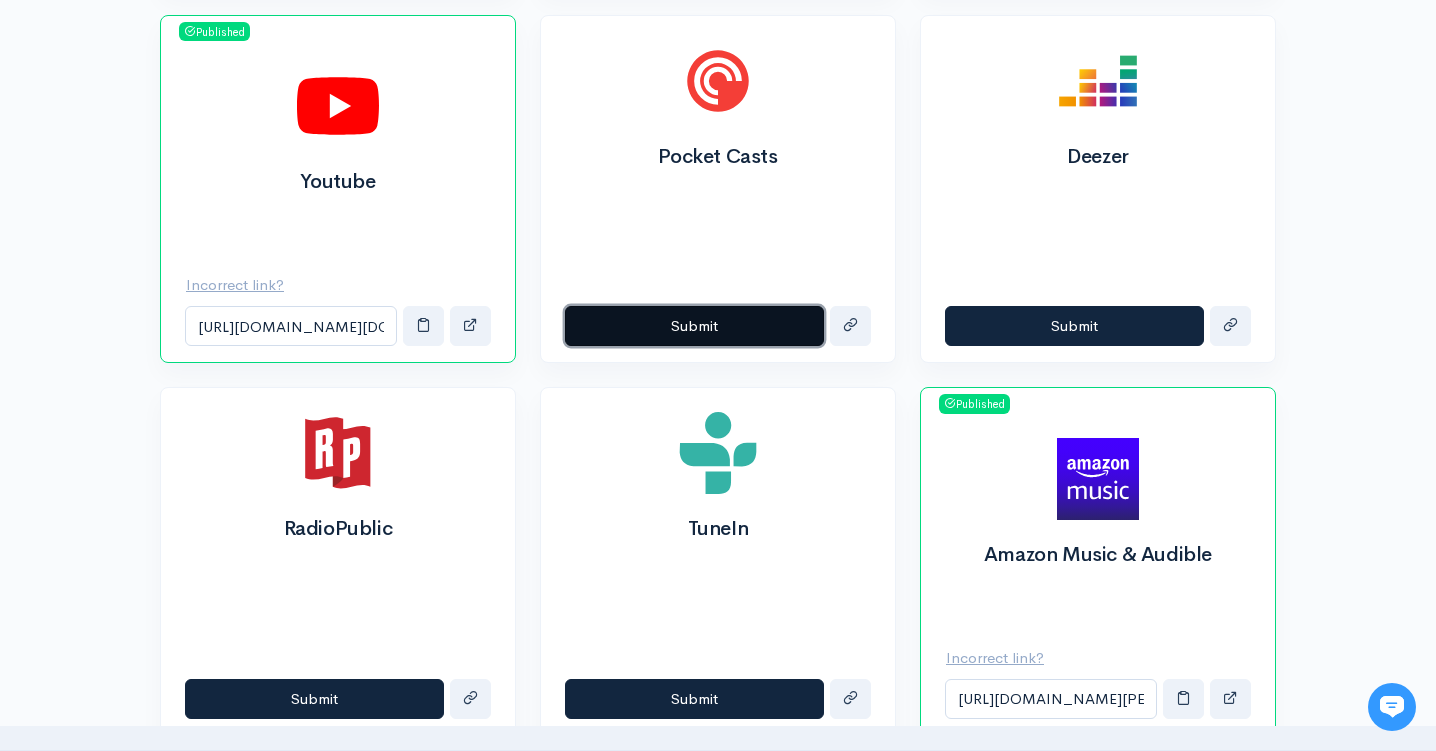 click on "Submit" at bounding box center [694, 326] 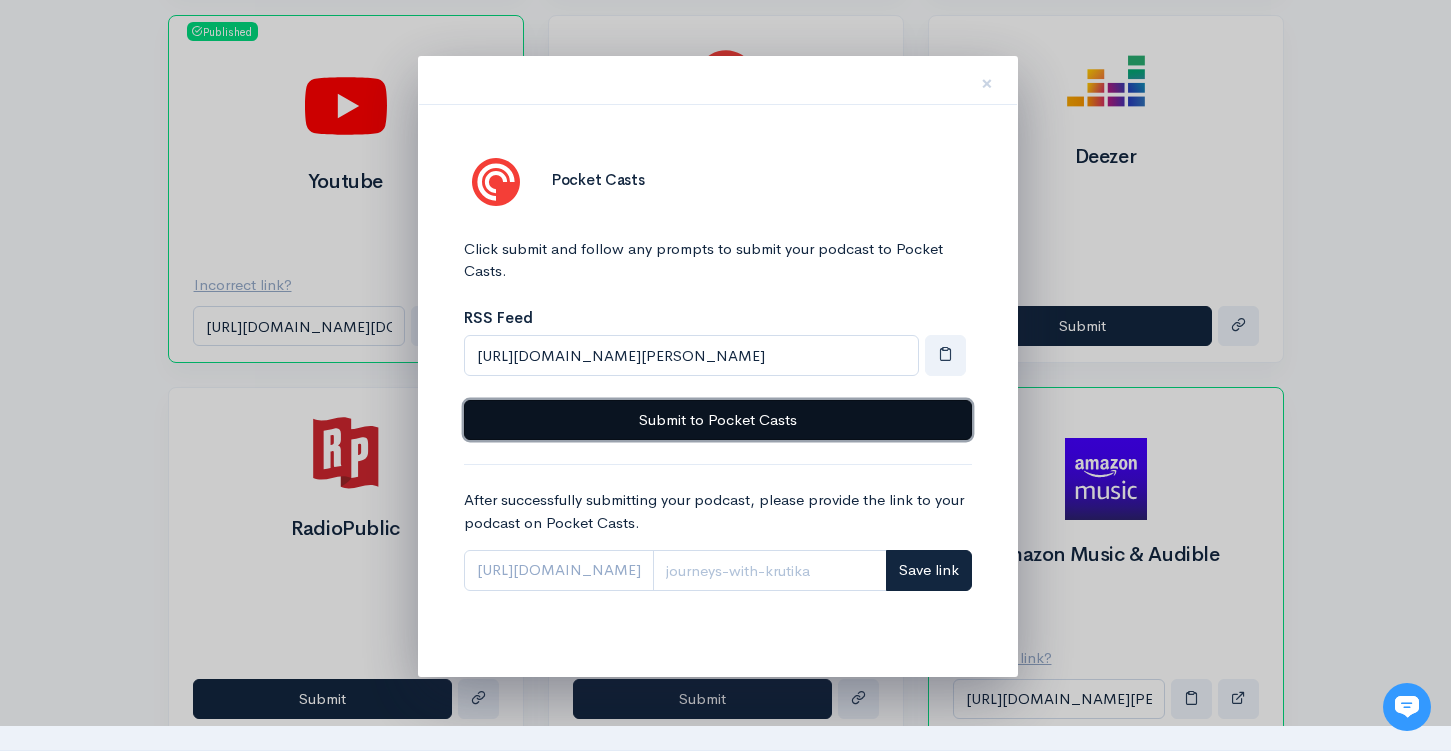 click on "Submit to Pocket Casts" at bounding box center (718, 420) 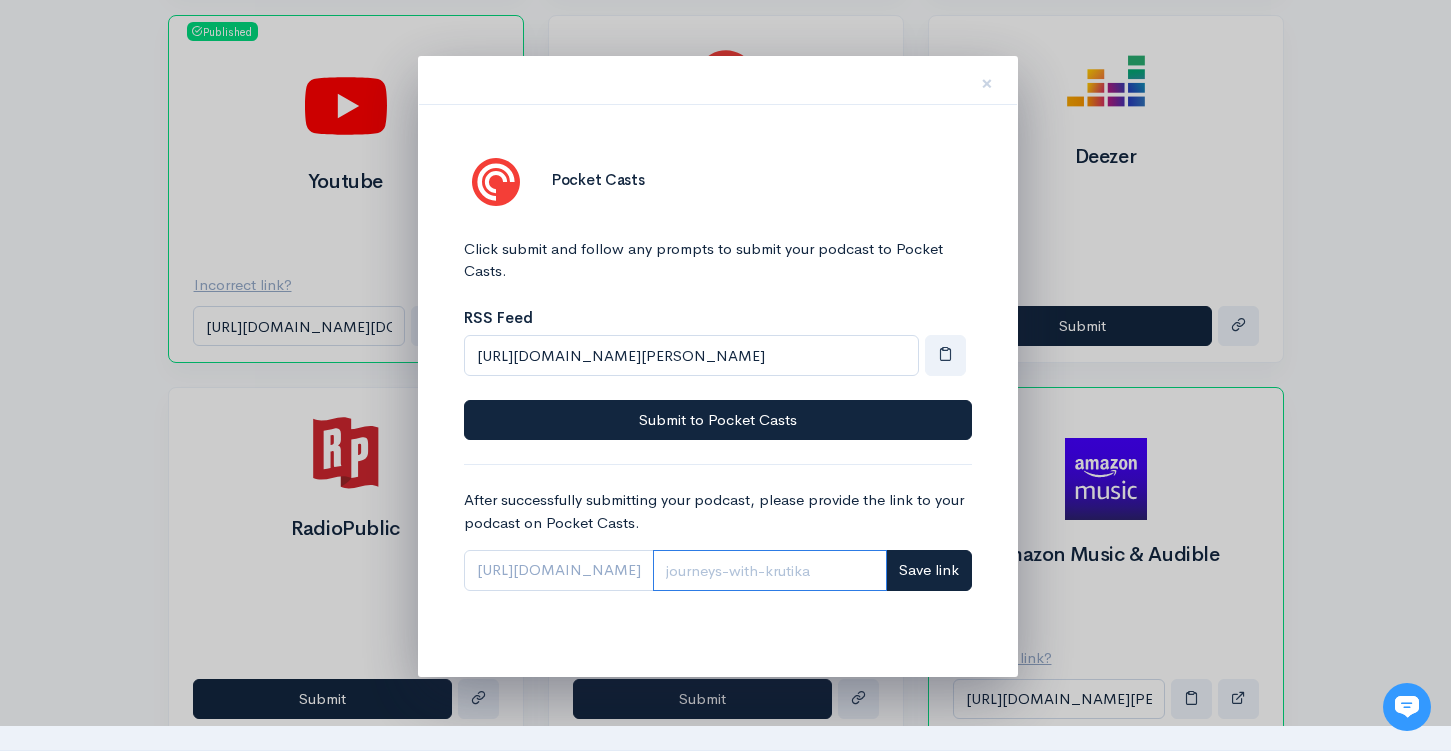 click at bounding box center (770, 570) 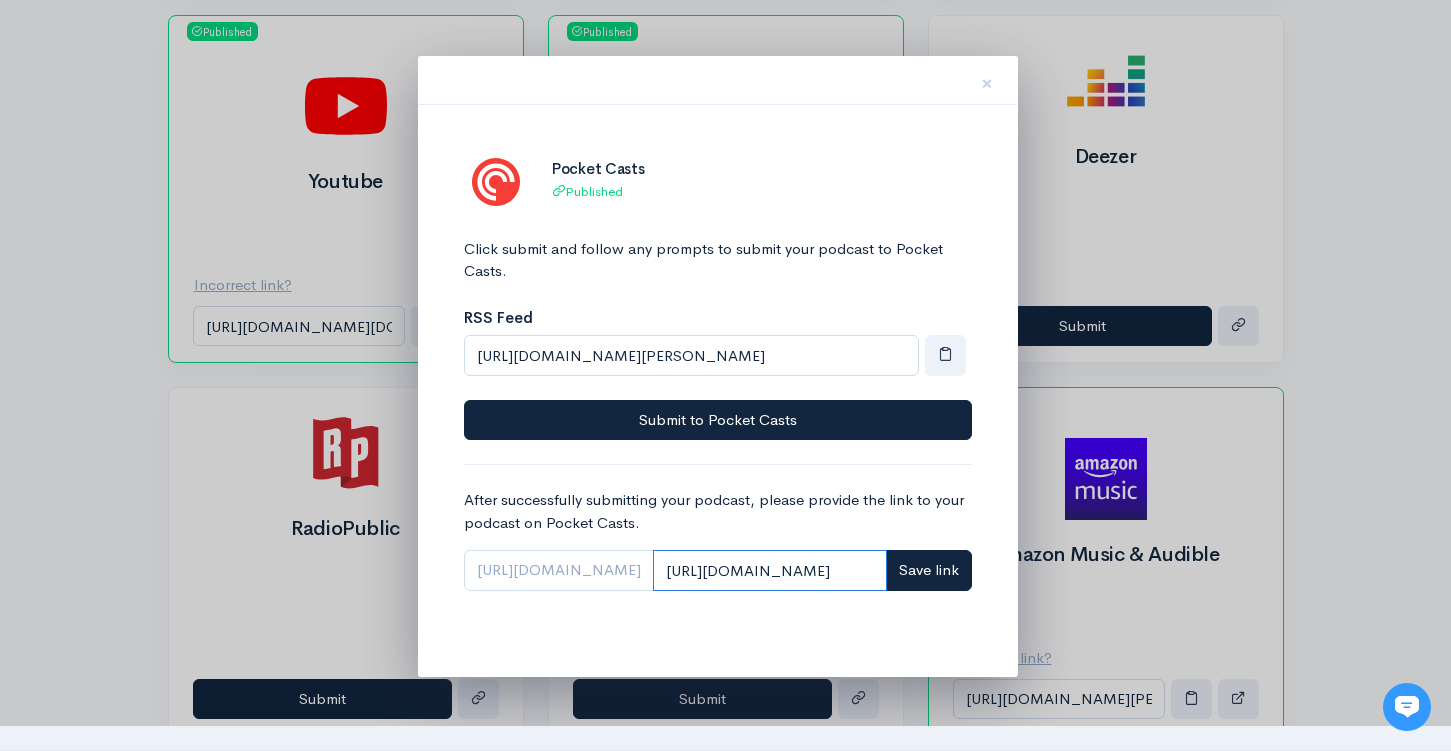 drag, startPoint x: 711, startPoint y: 573, endPoint x: 544, endPoint y: 575, distance: 167.01198 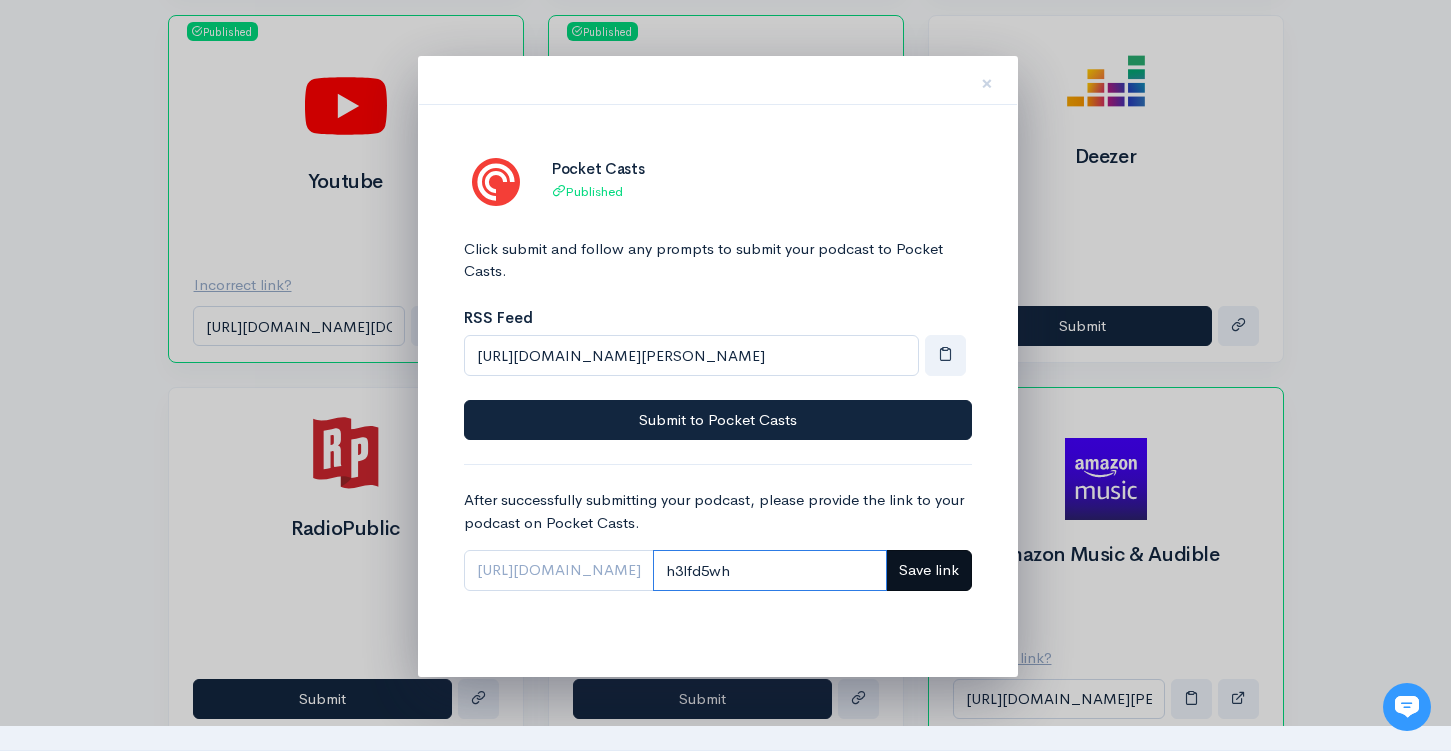 type on "h3lfd5wh" 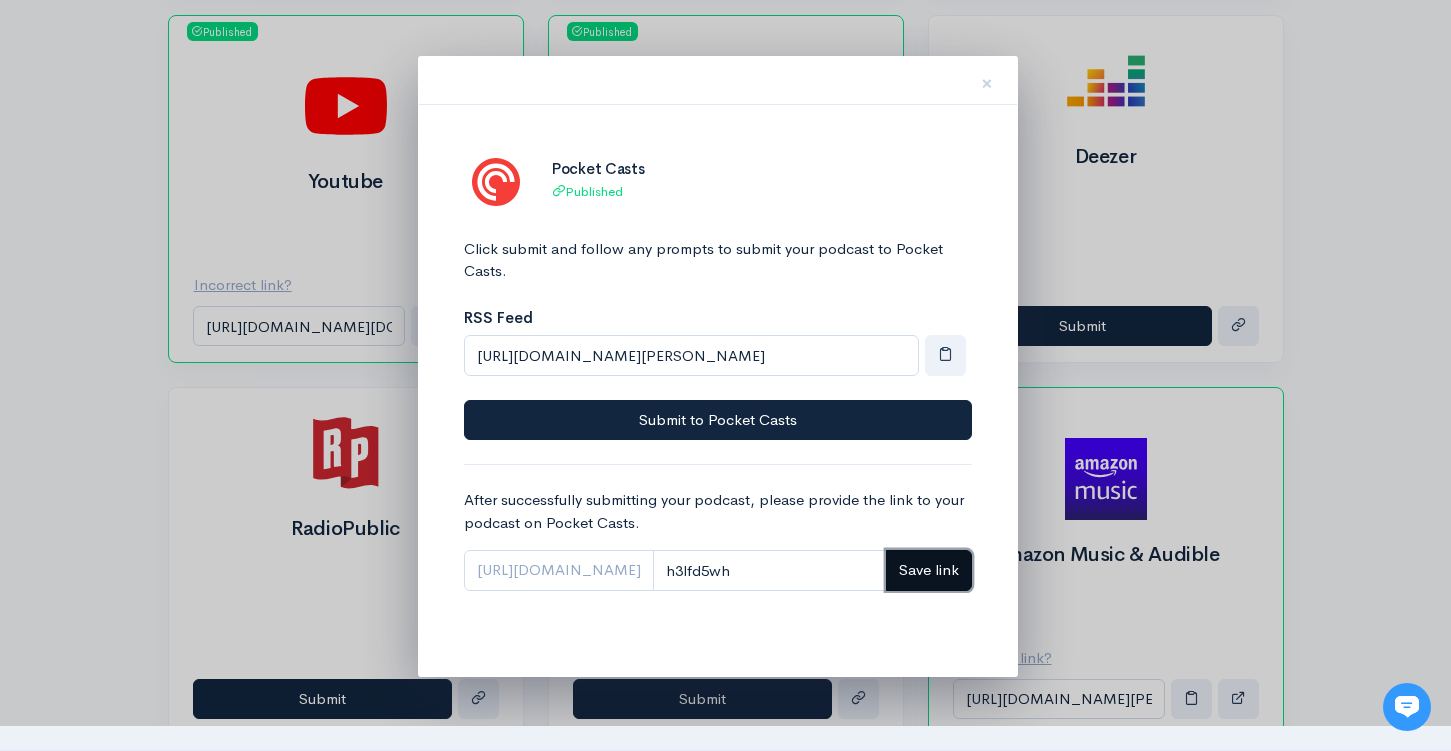 click on "Save link" at bounding box center [929, 570] 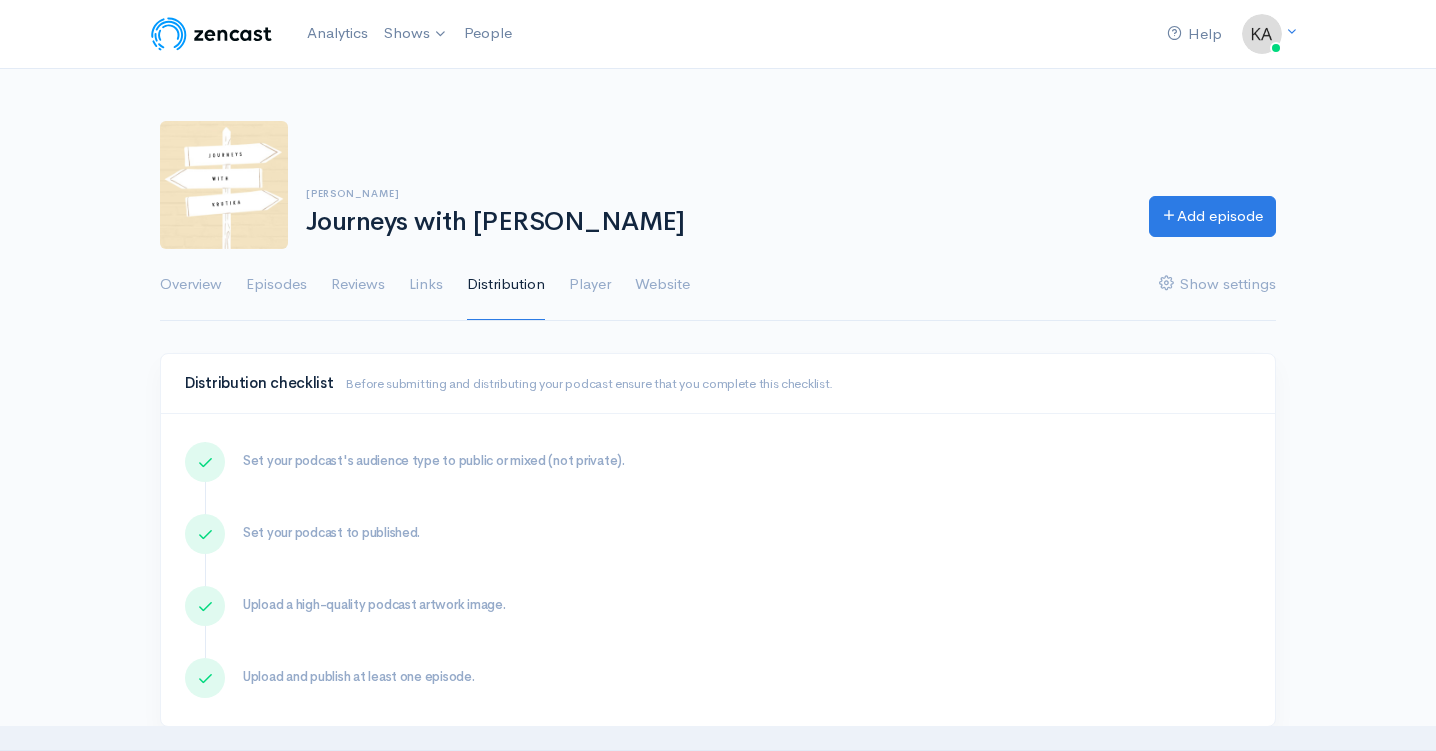 scroll, scrollTop: 1109, scrollLeft: 0, axis: vertical 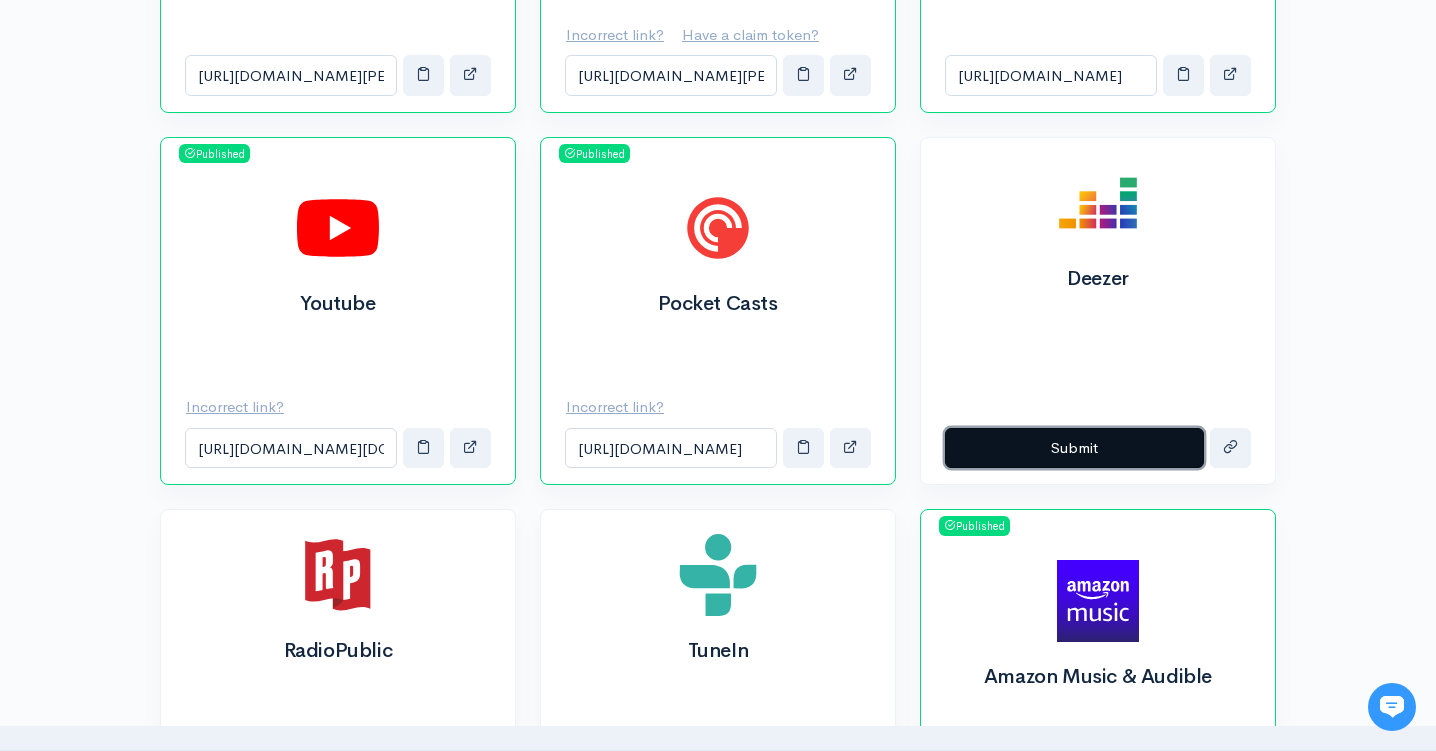 click on "Submit" at bounding box center (1074, 448) 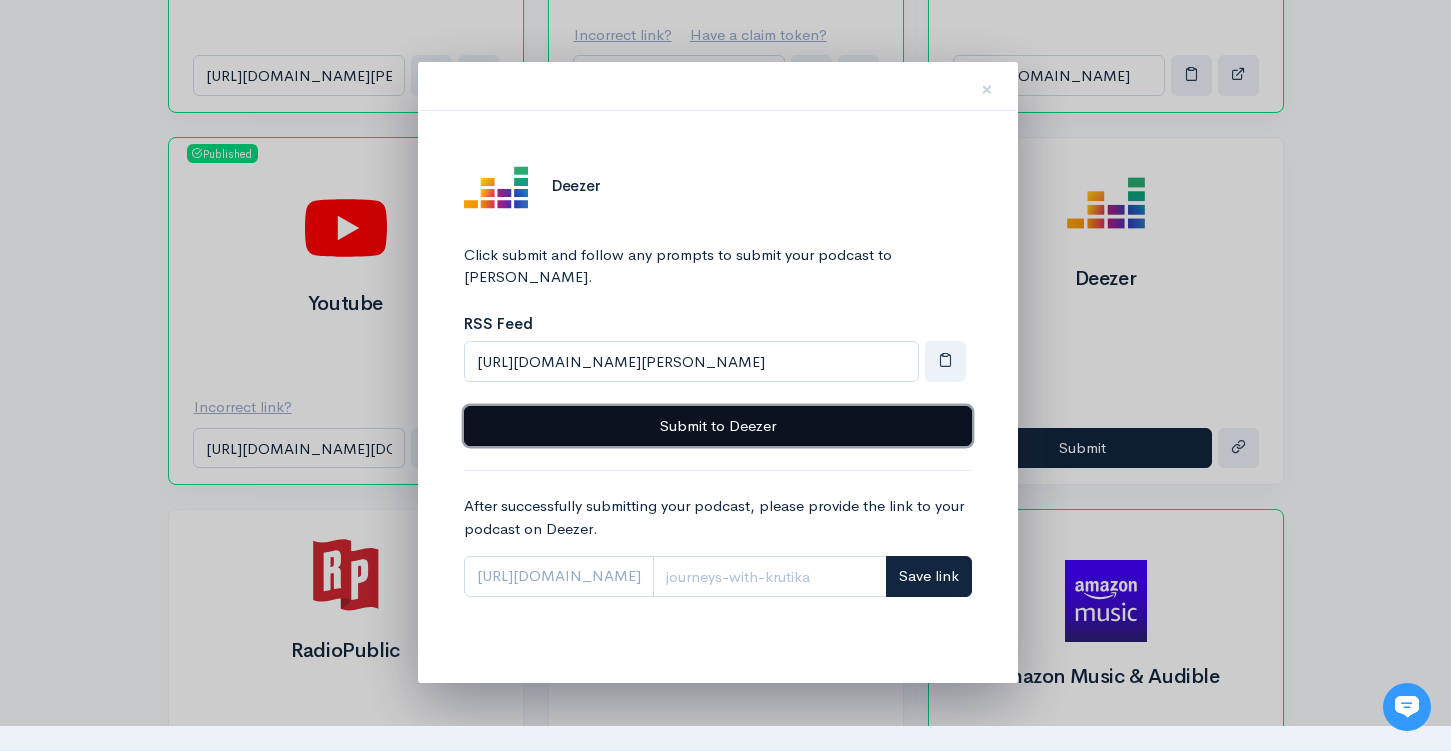 click on "Submit to Deezer" at bounding box center [718, 426] 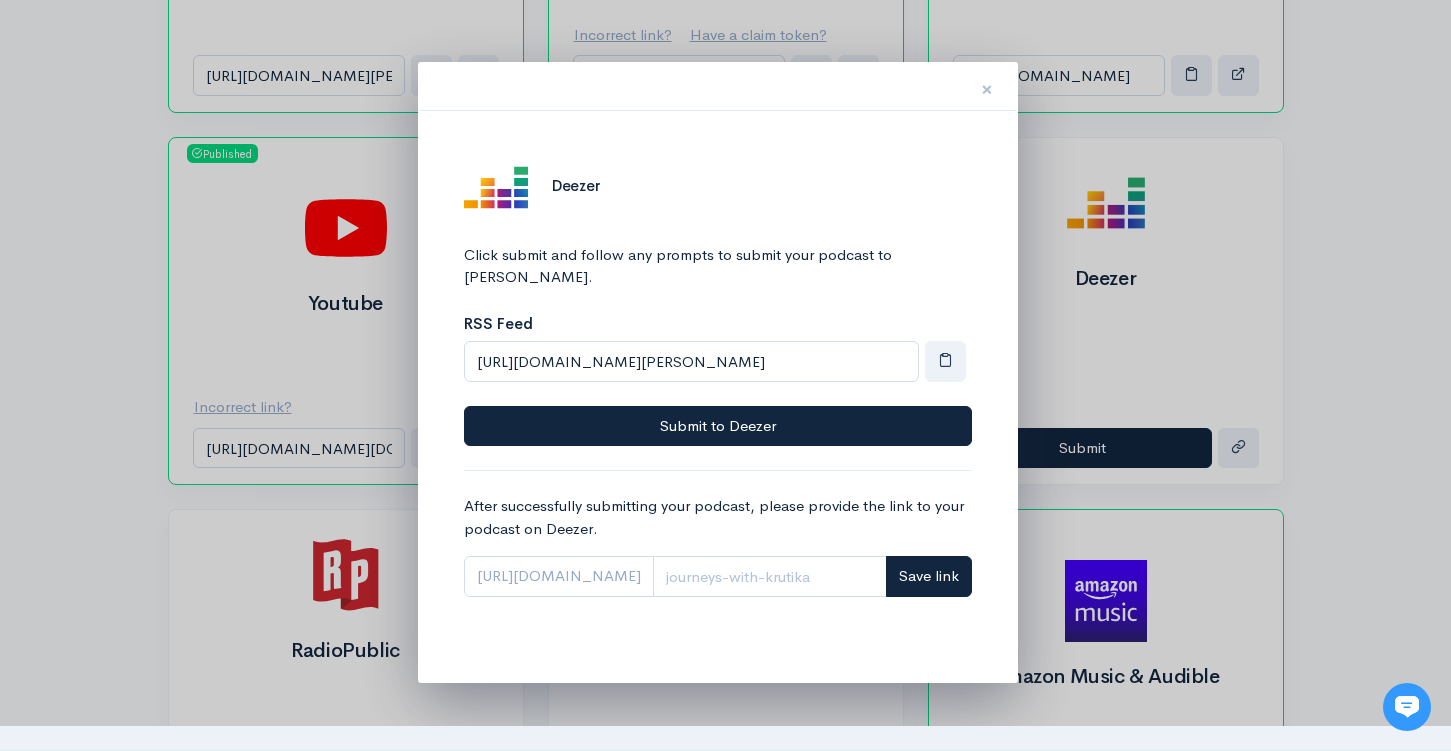 click on "×" at bounding box center (987, 89) 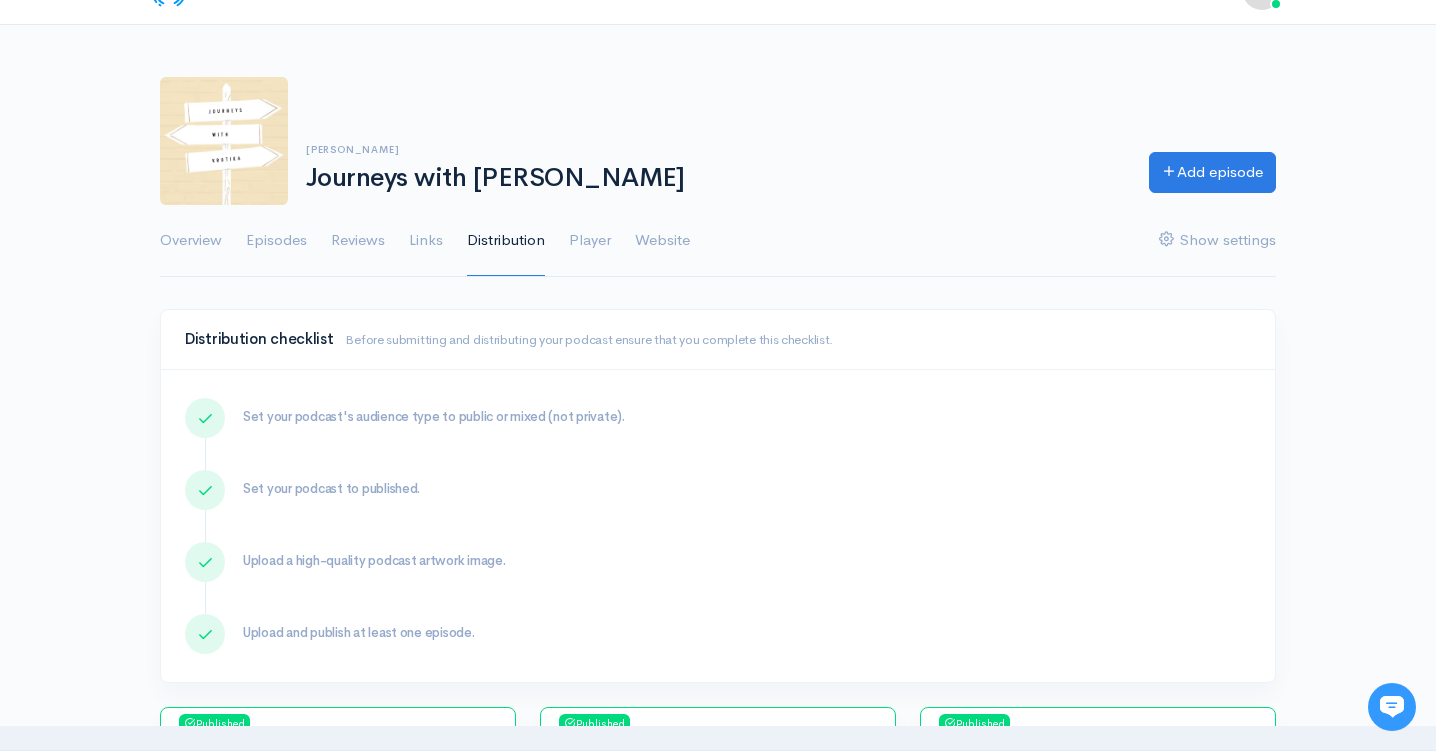 scroll, scrollTop: 0, scrollLeft: 0, axis: both 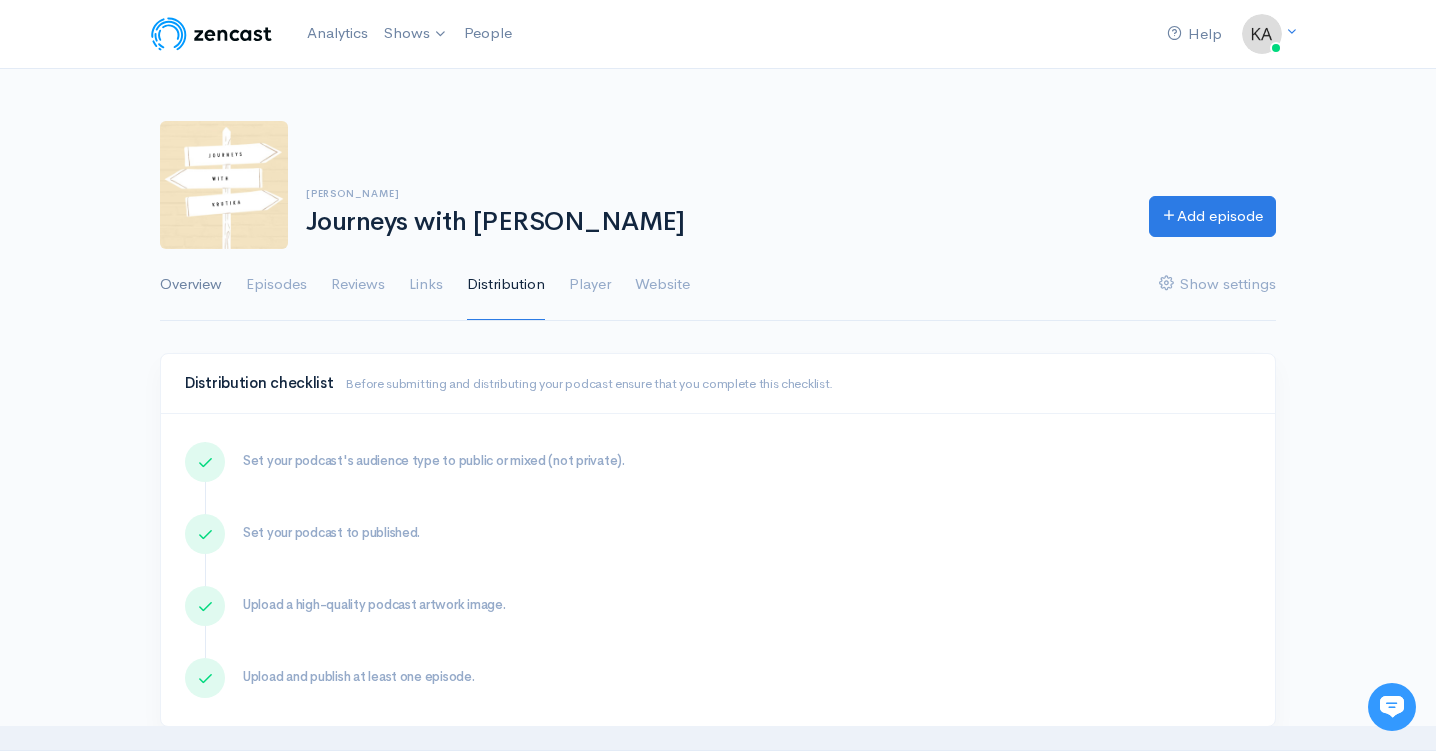 click on "Overview" at bounding box center [191, 285] 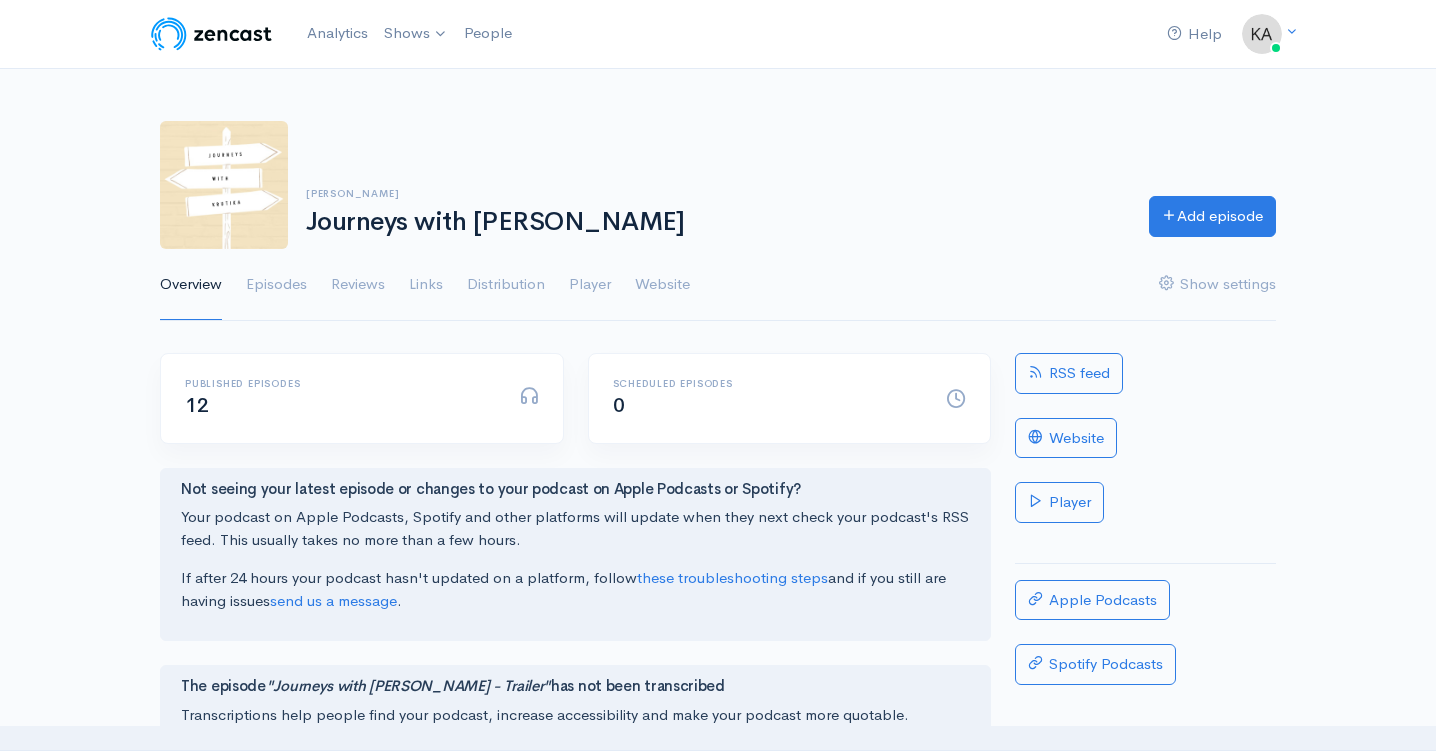 scroll, scrollTop: 35, scrollLeft: 0, axis: vertical 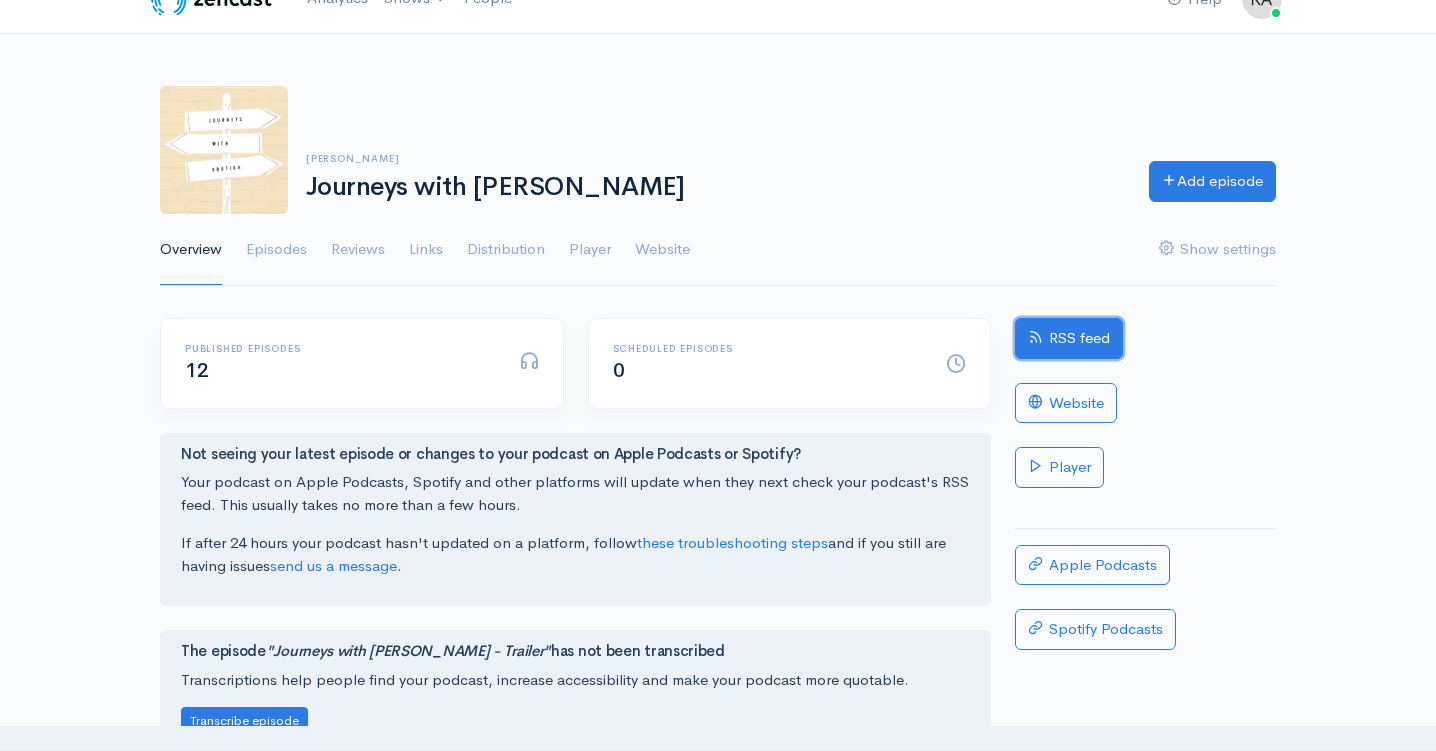 click on "RSS feed" at bounding box center [1069, 338] 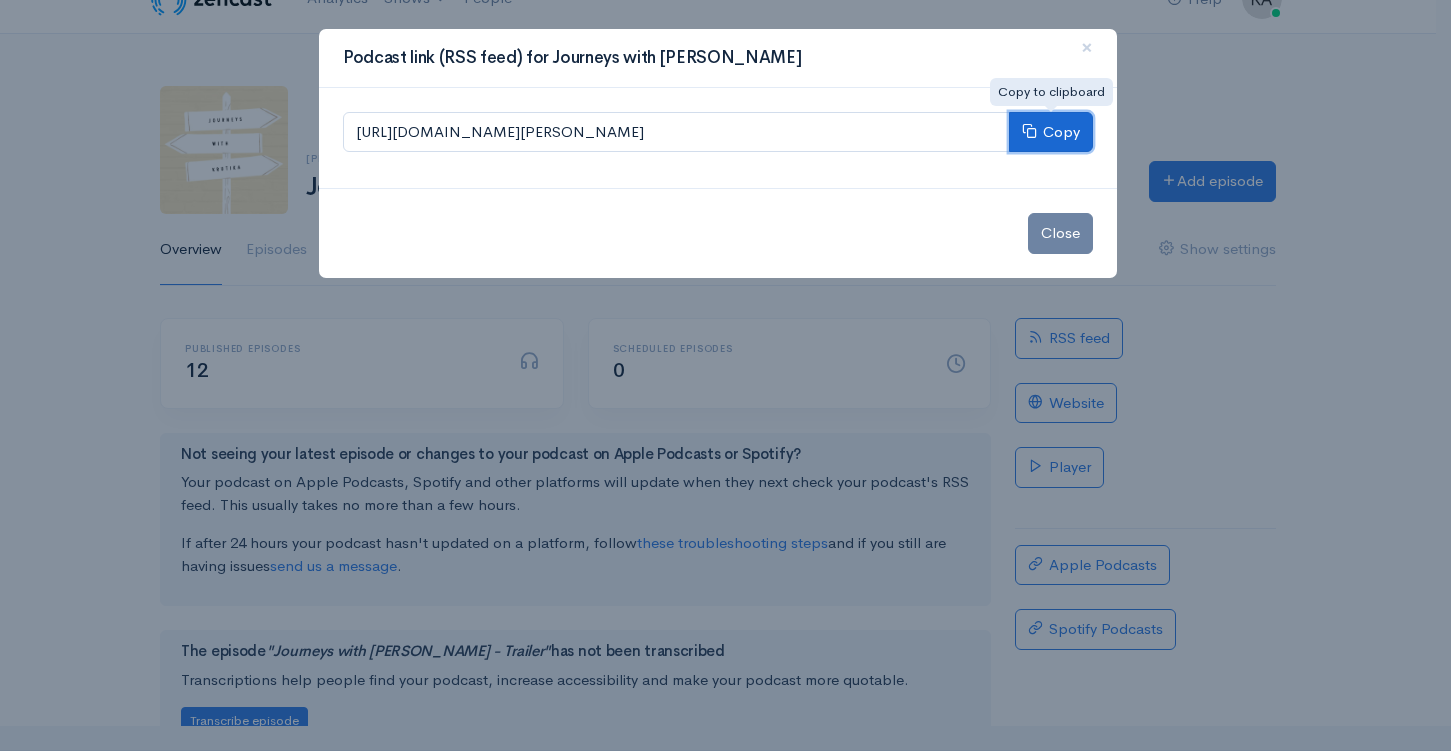 click on "Copy" at bounding box center [1051, 132] 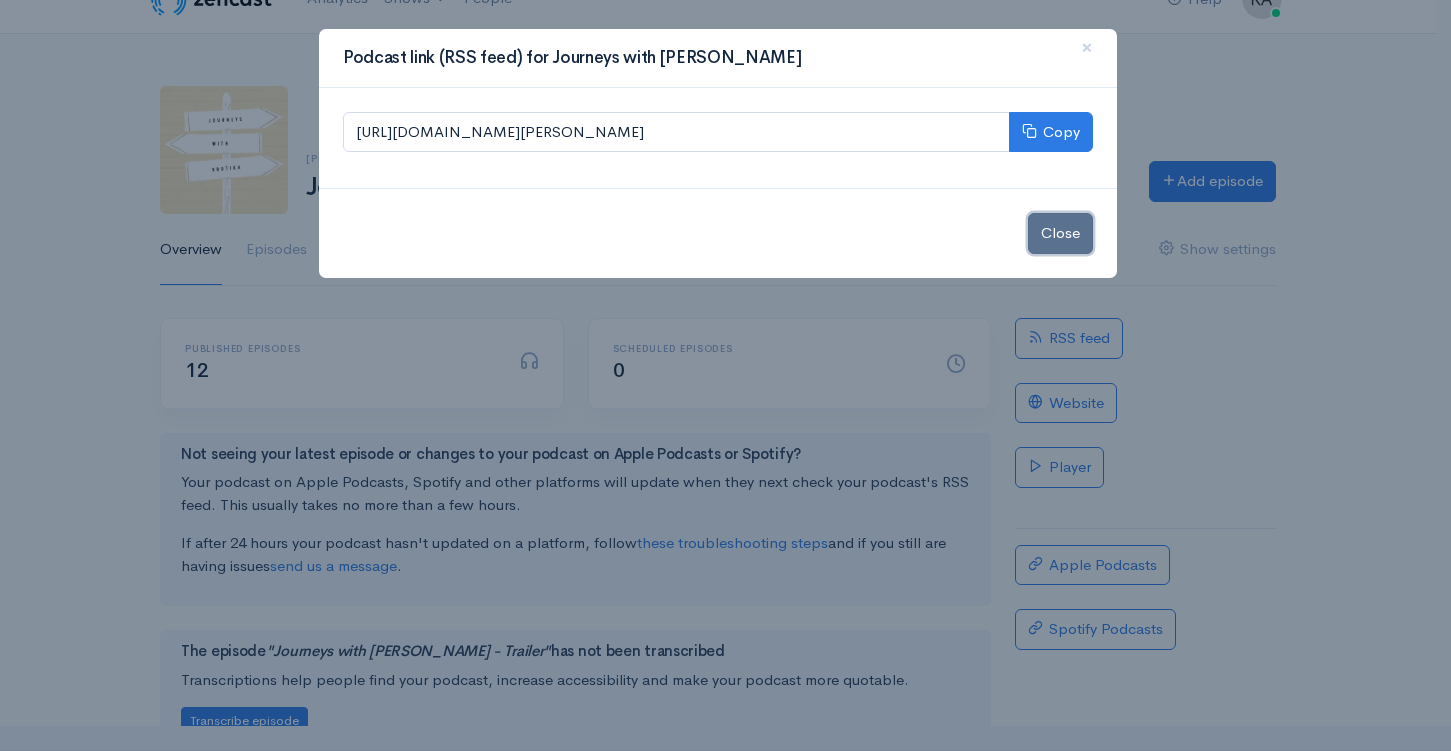 click on "Close" at bounding box center [1060, 233] 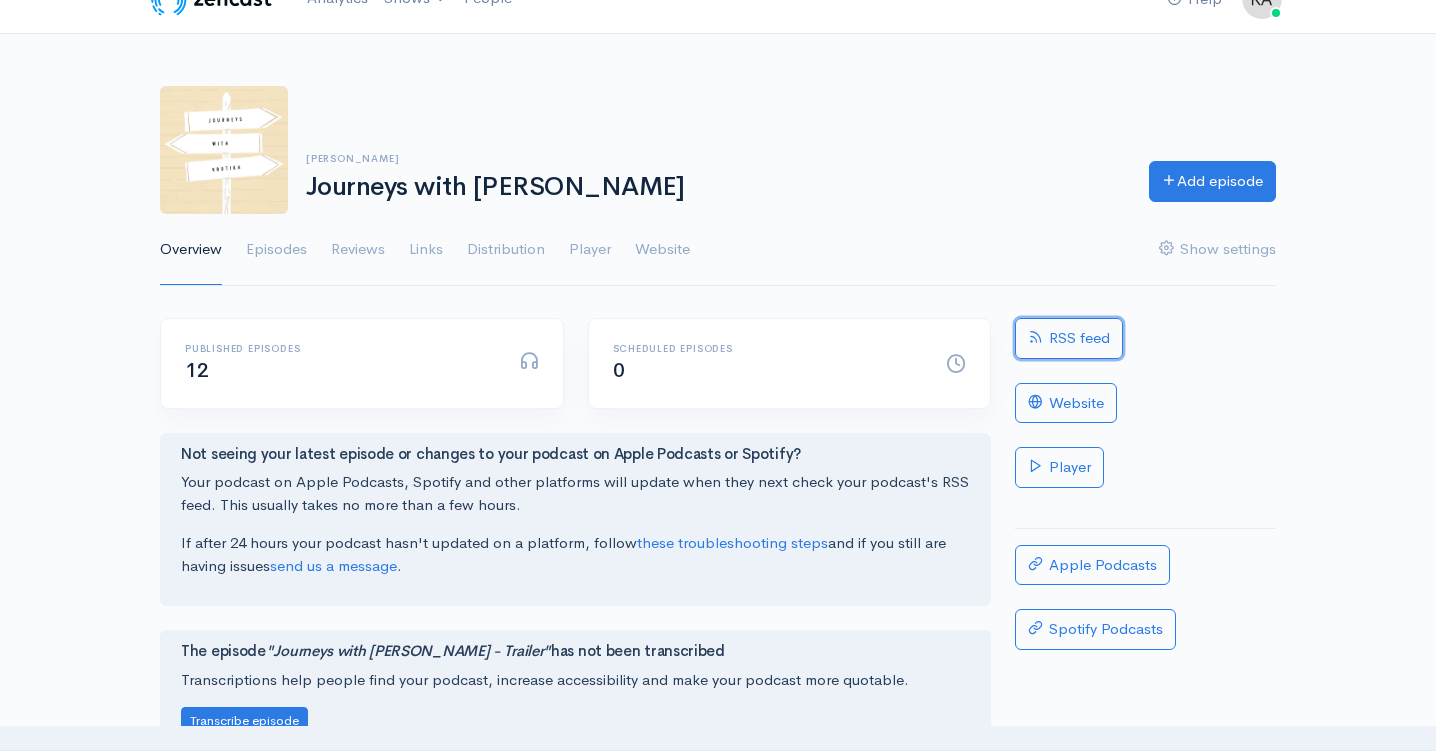 scroll, scrollTop: 0, scrollLeft: 0, axis: both 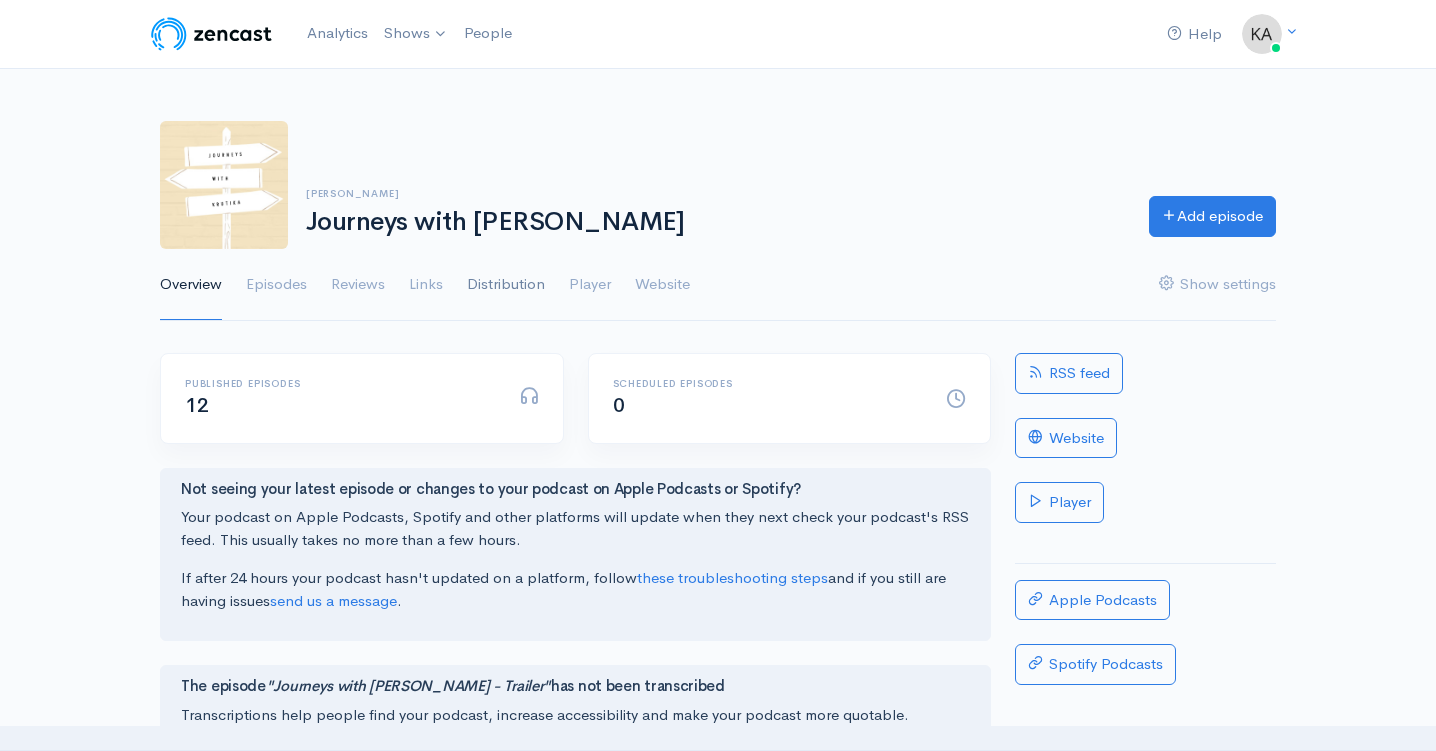 click on "Distribution" at bounding box center (506, 285) 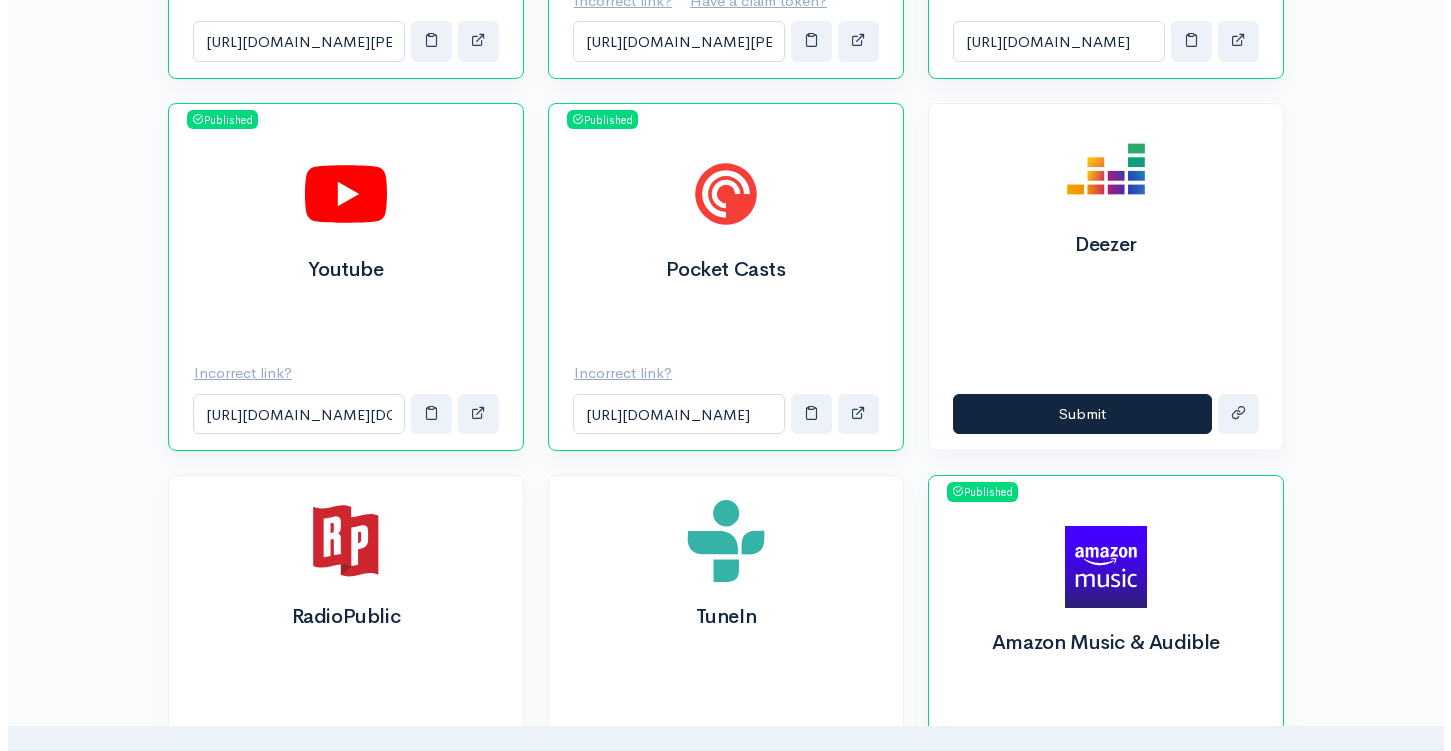 scroll, scrollTop: 1015, scrollLeft: 0, axis: vertical 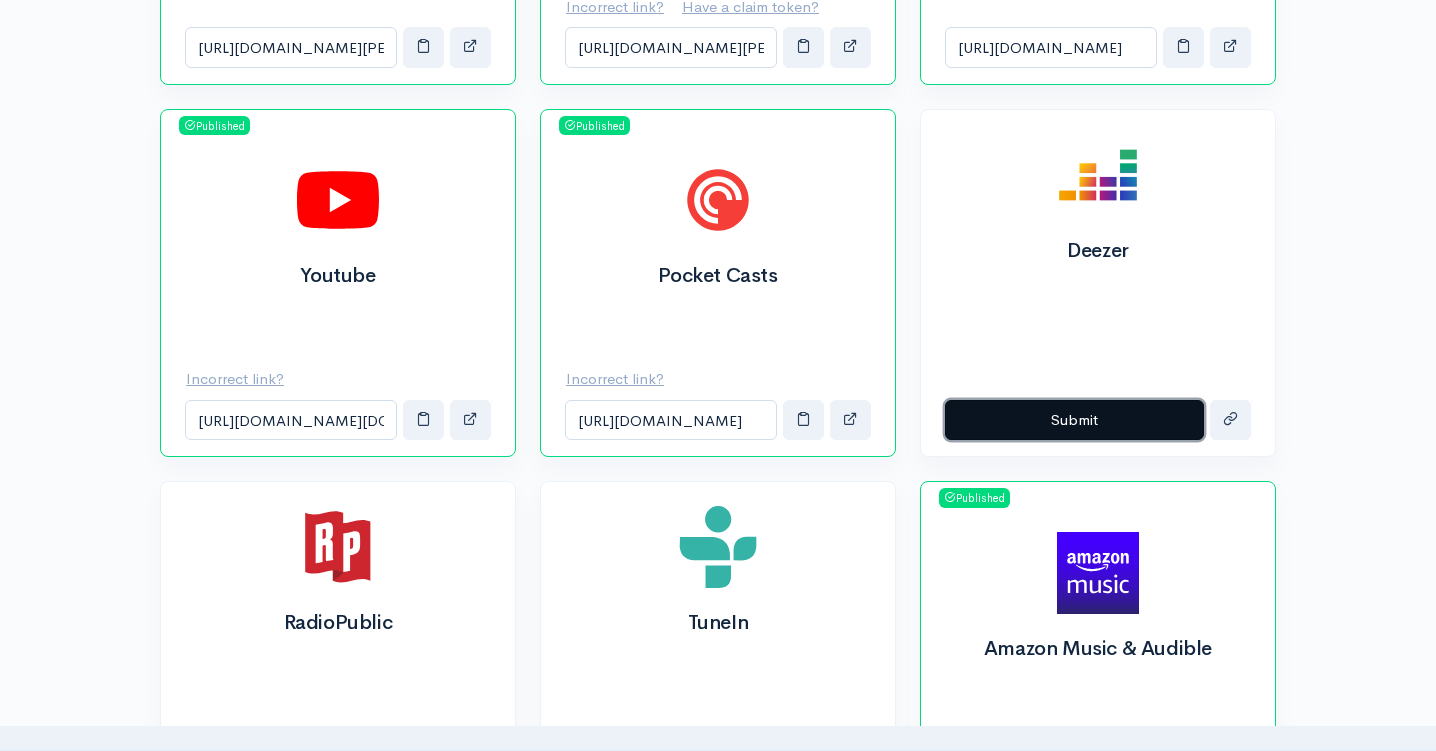 click on "Submit" at bounding box center (1074, 420) 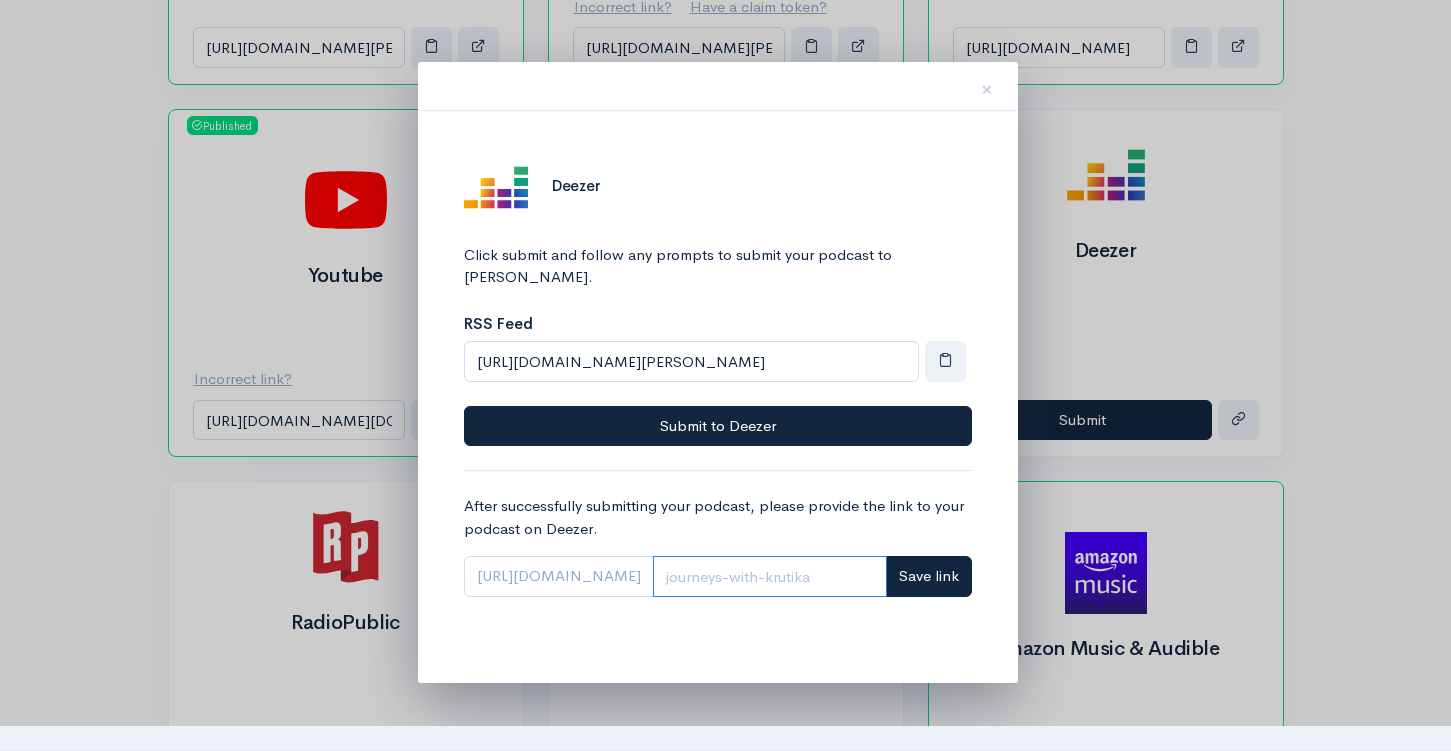 click at bounding box center (770, 576) 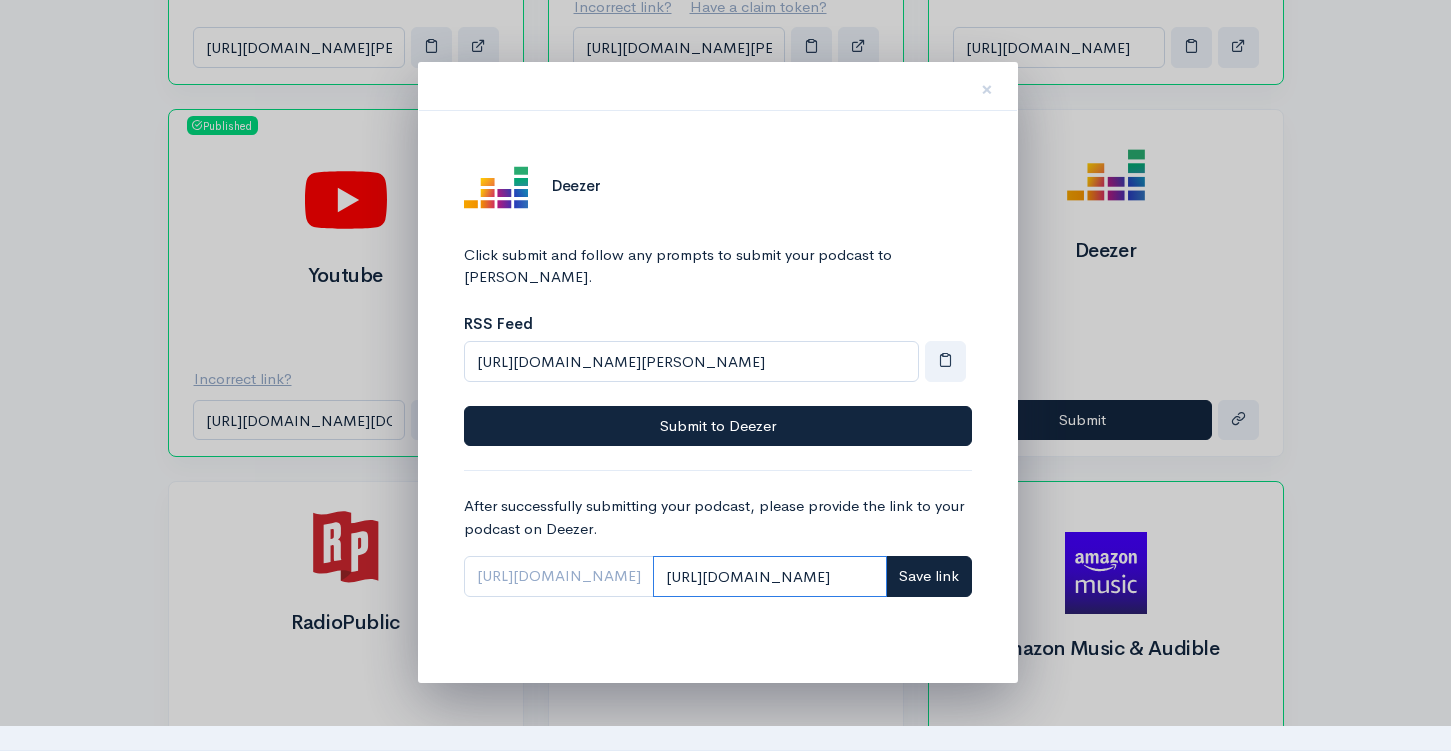 scroll, scrollTop: 0, scrollLeft: 165, axis: horizontal 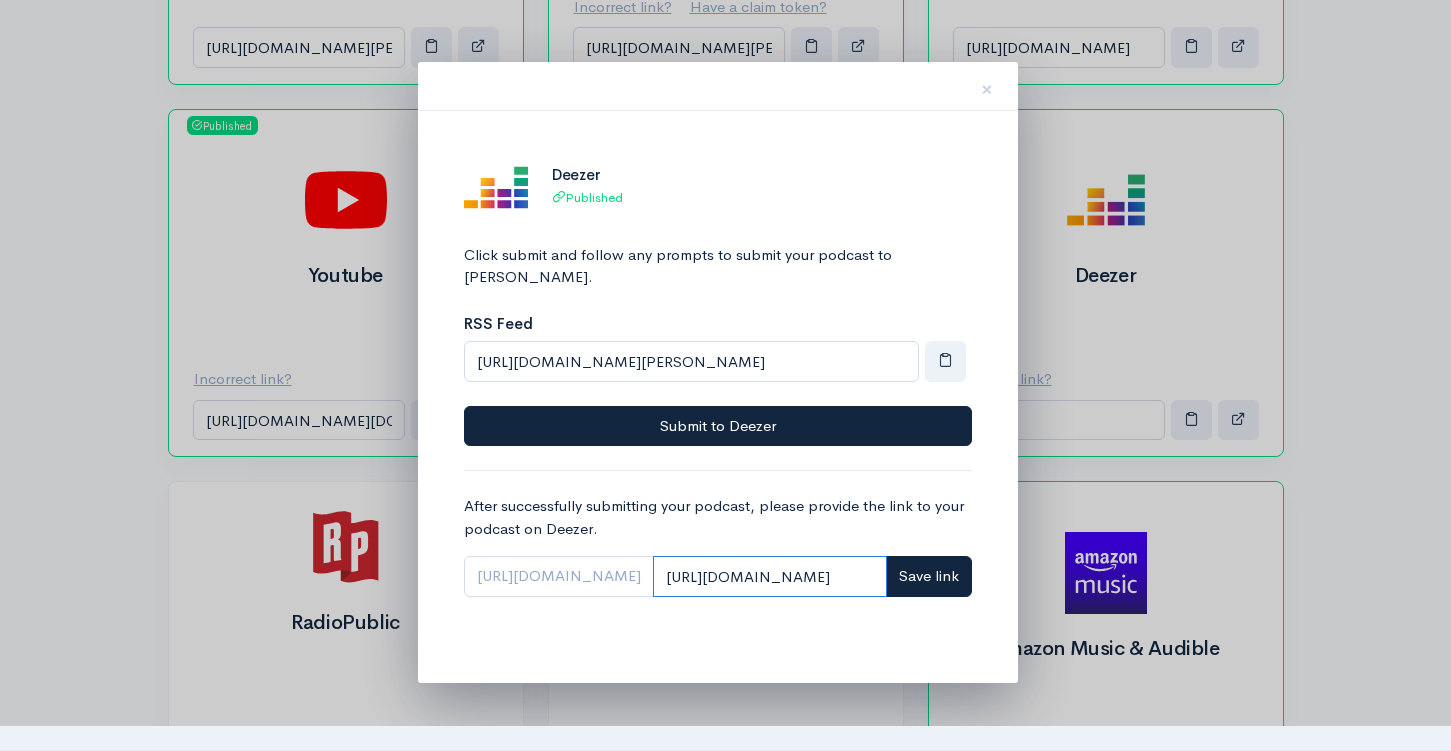 click on "https://www.deezer.com/en/show/1002016021" at bounding box center [770, 576] 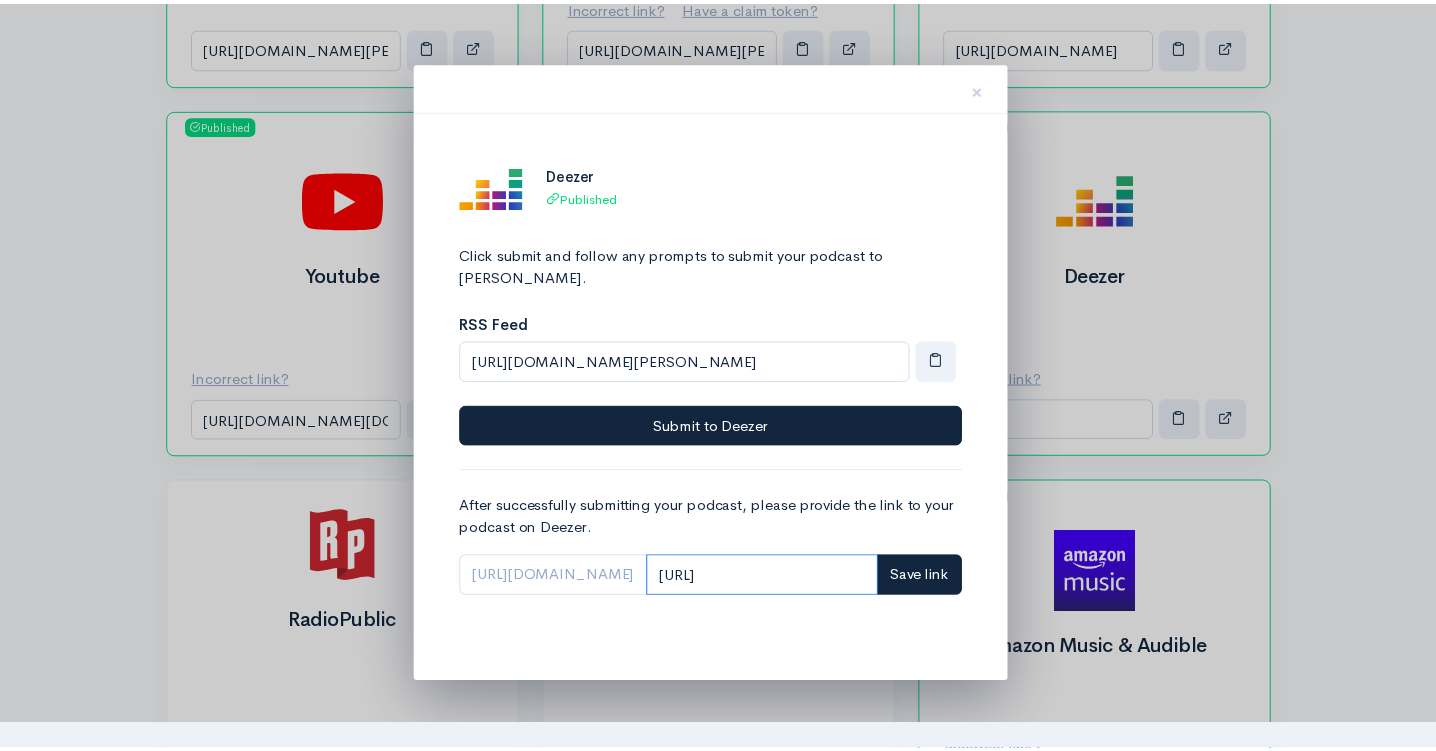scroll, scrollTop: 0, scrollLeft: 0, axis: both 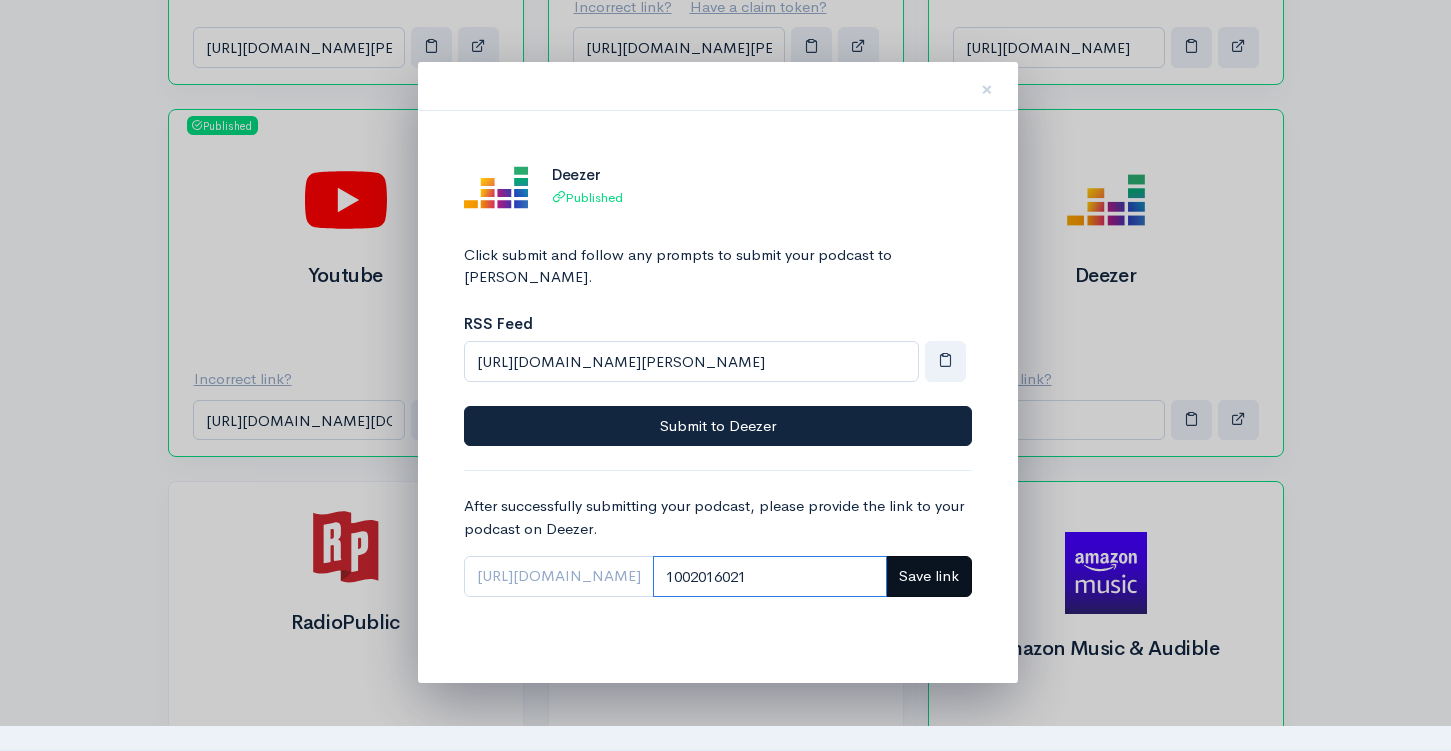 type on "1002016021" 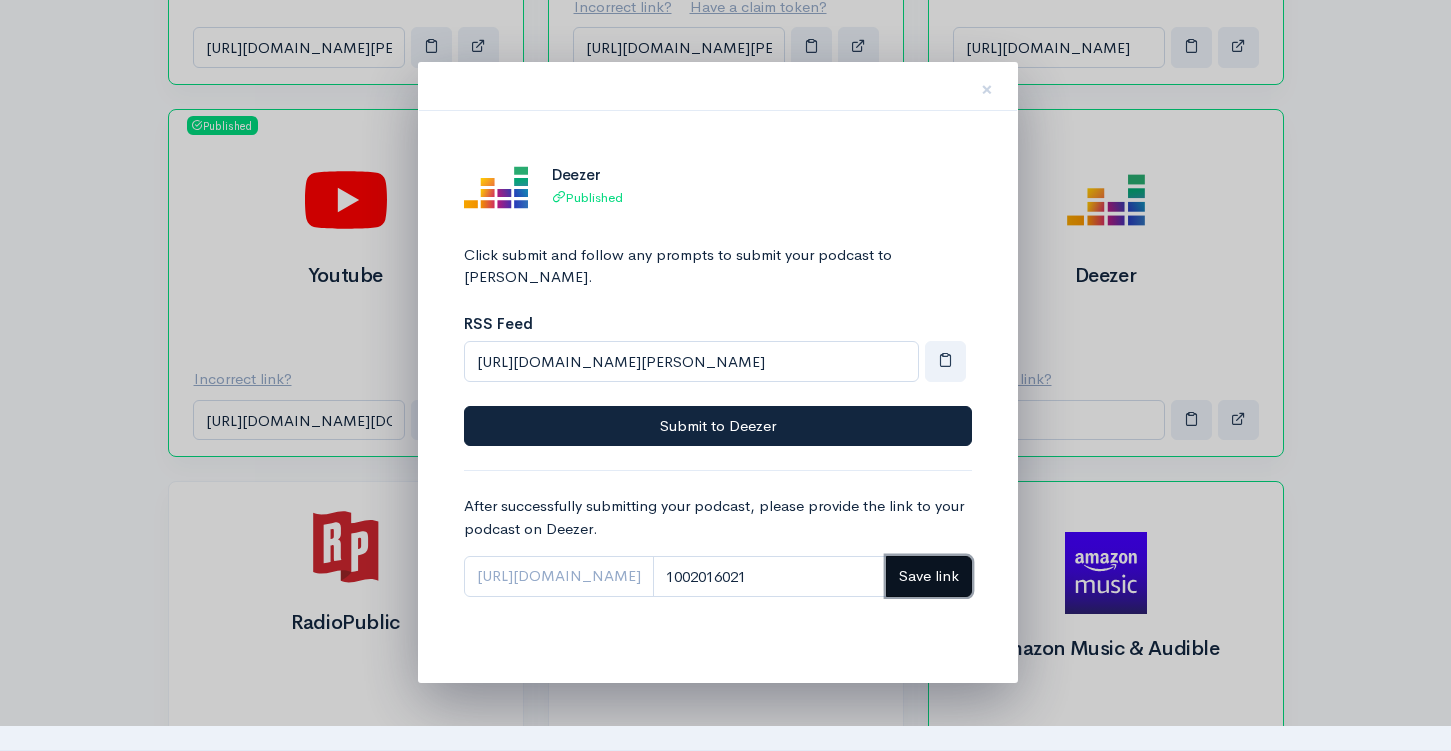 click on "Save link" at bounding box center (929, 575) 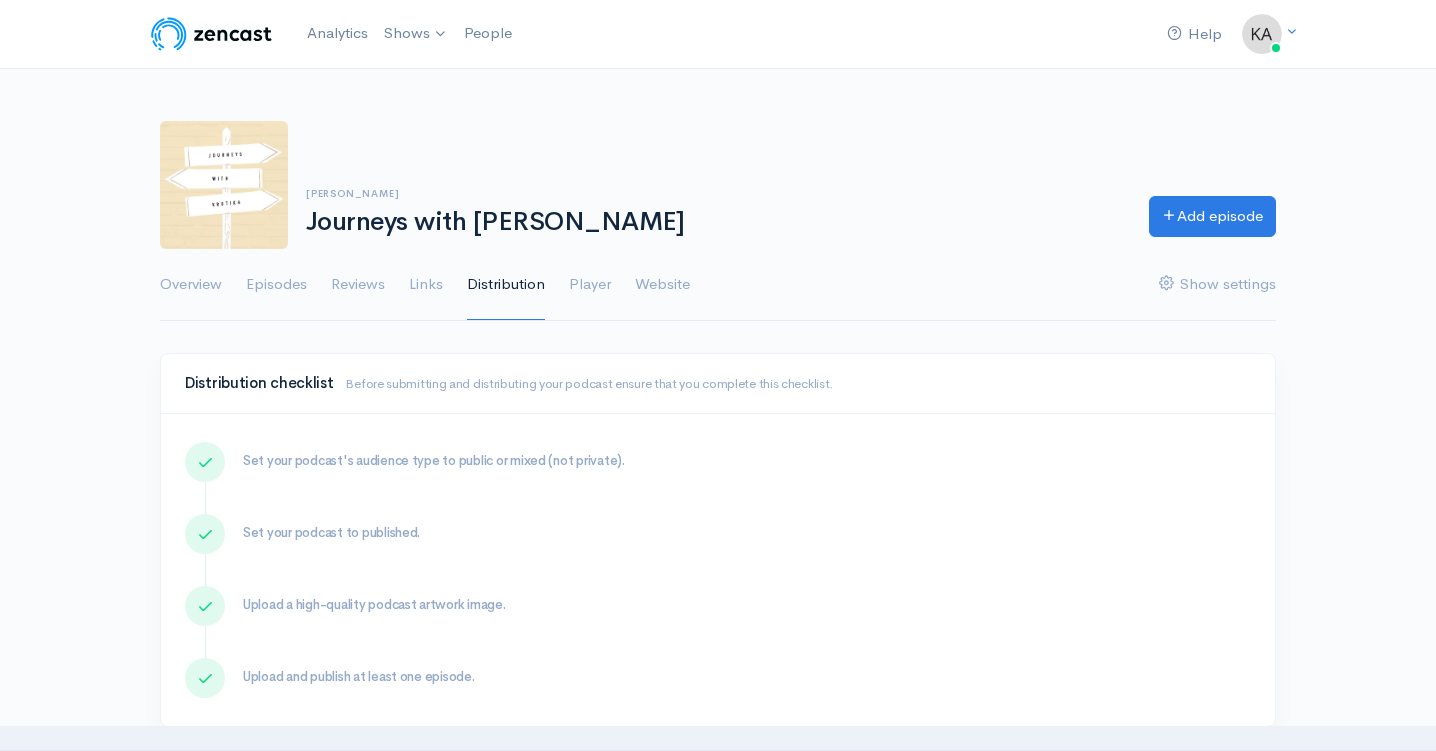 scroll, scrollTop: 1015, scrollLeft: 0, axis: vertical 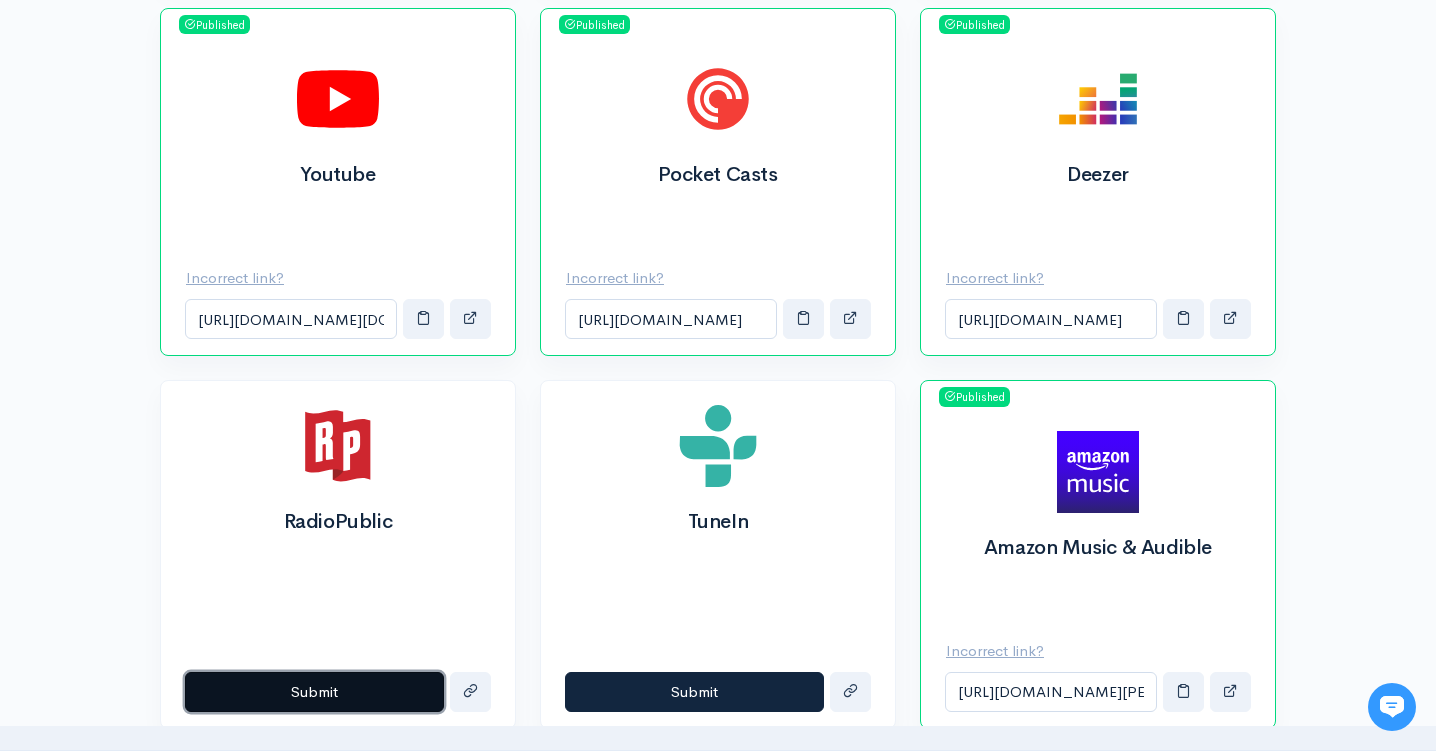 click on "Submit" at bounding box center (314, 692) 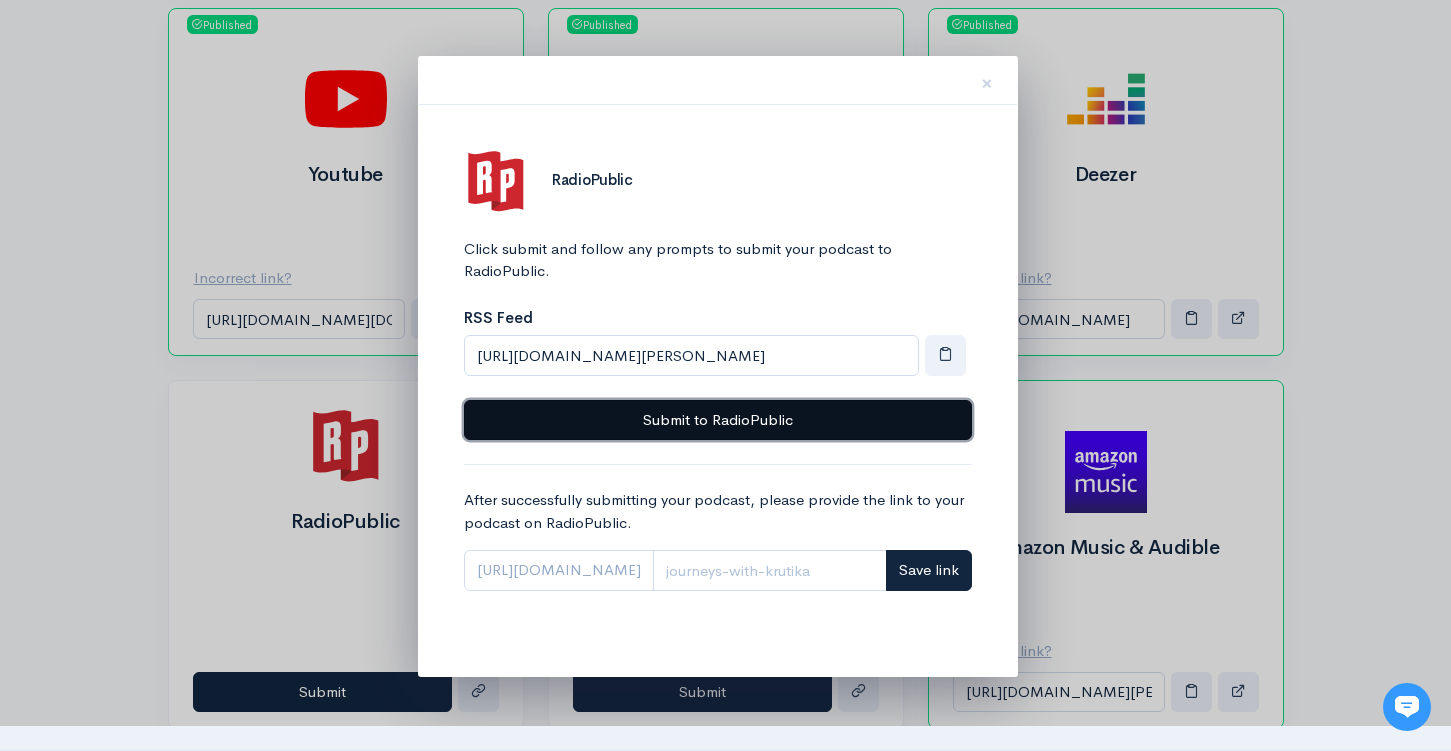 click on "Submit to RadioPublic" at bounding box center [718, 420] 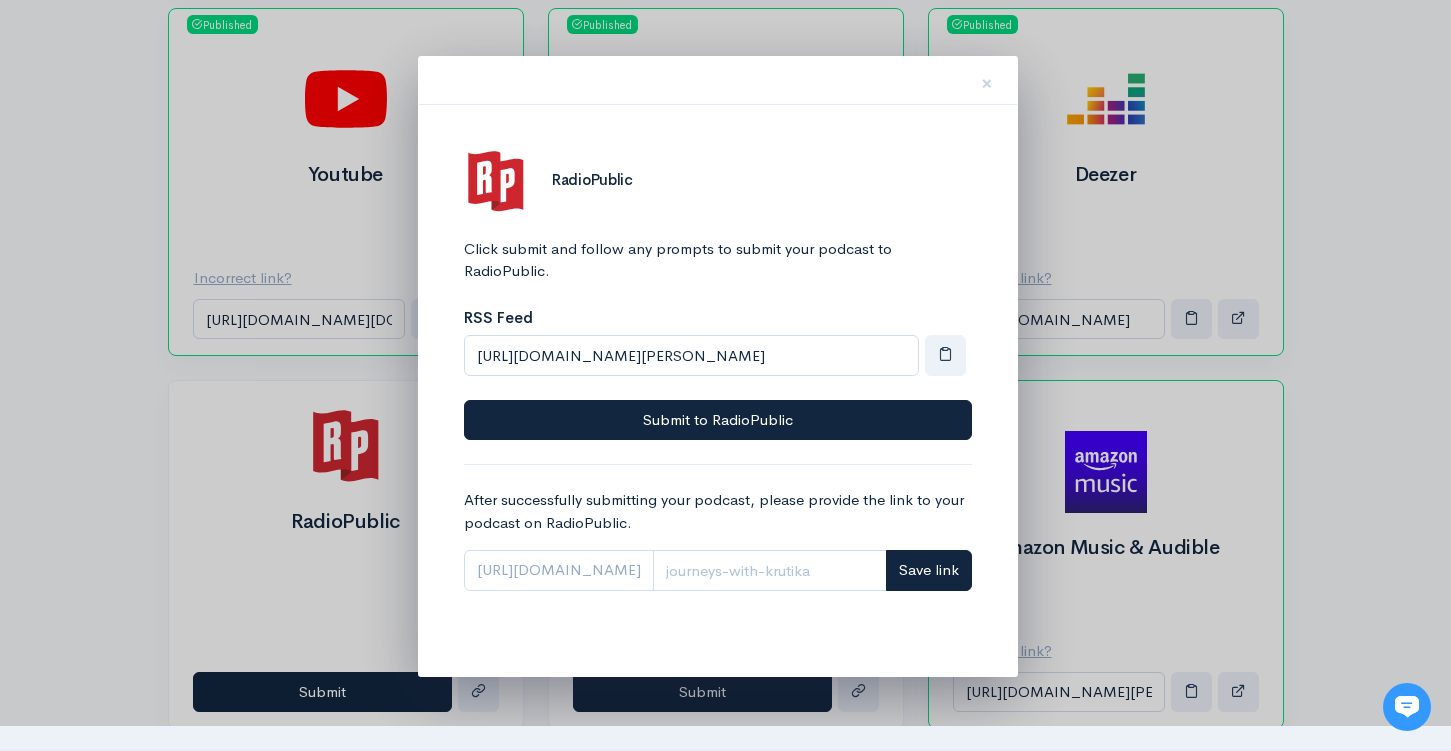 click at bounding box center (725, 375) 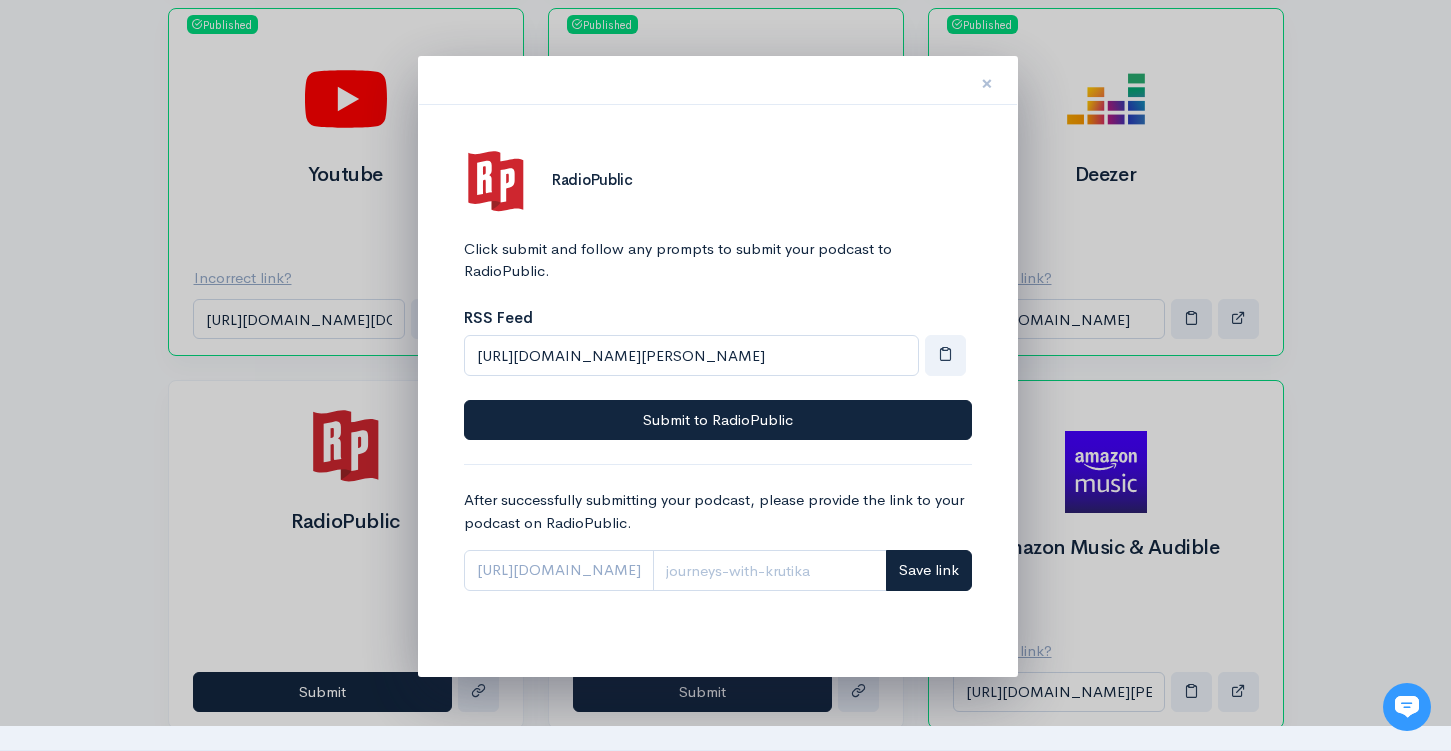 click on "×" at bounding box center (987, 80) 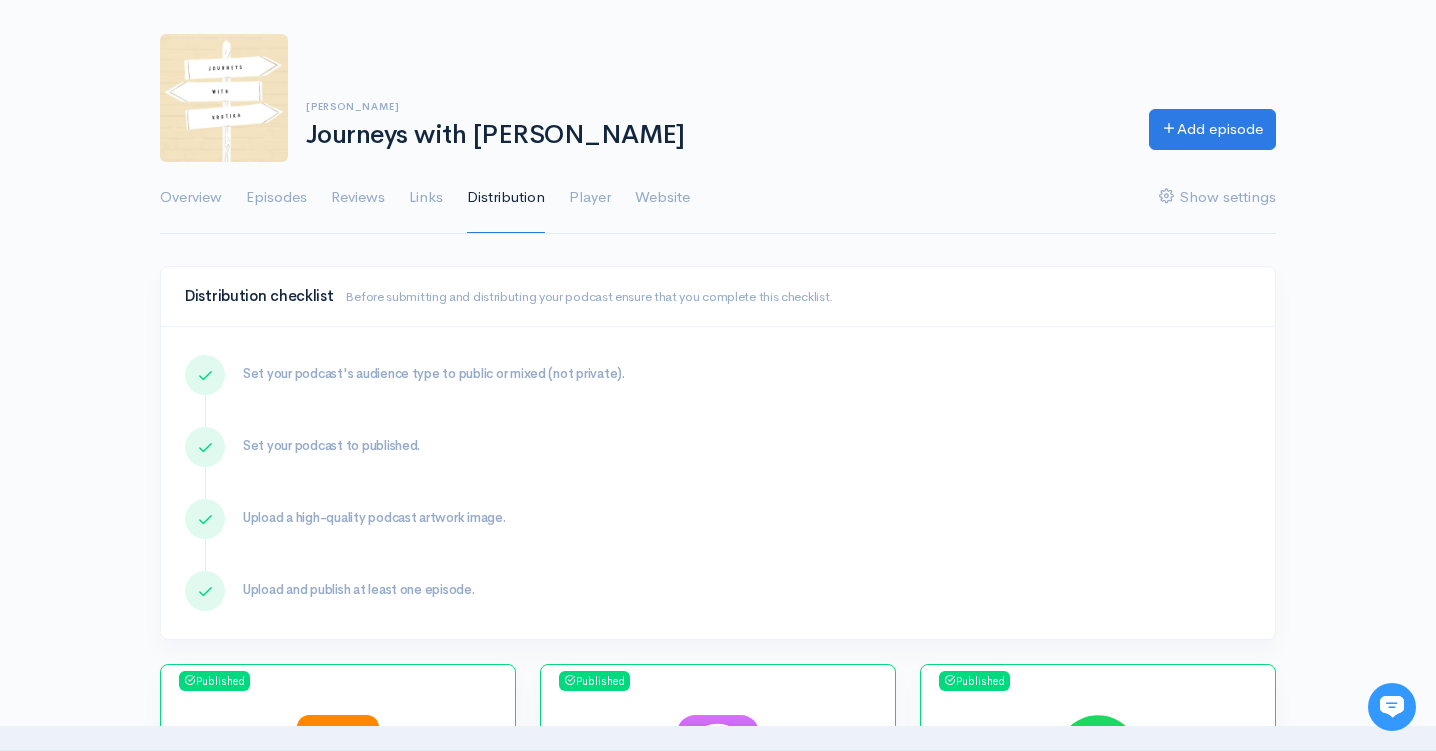 scroll, scrollTop: 0, scrollLeft: 0, axis: both 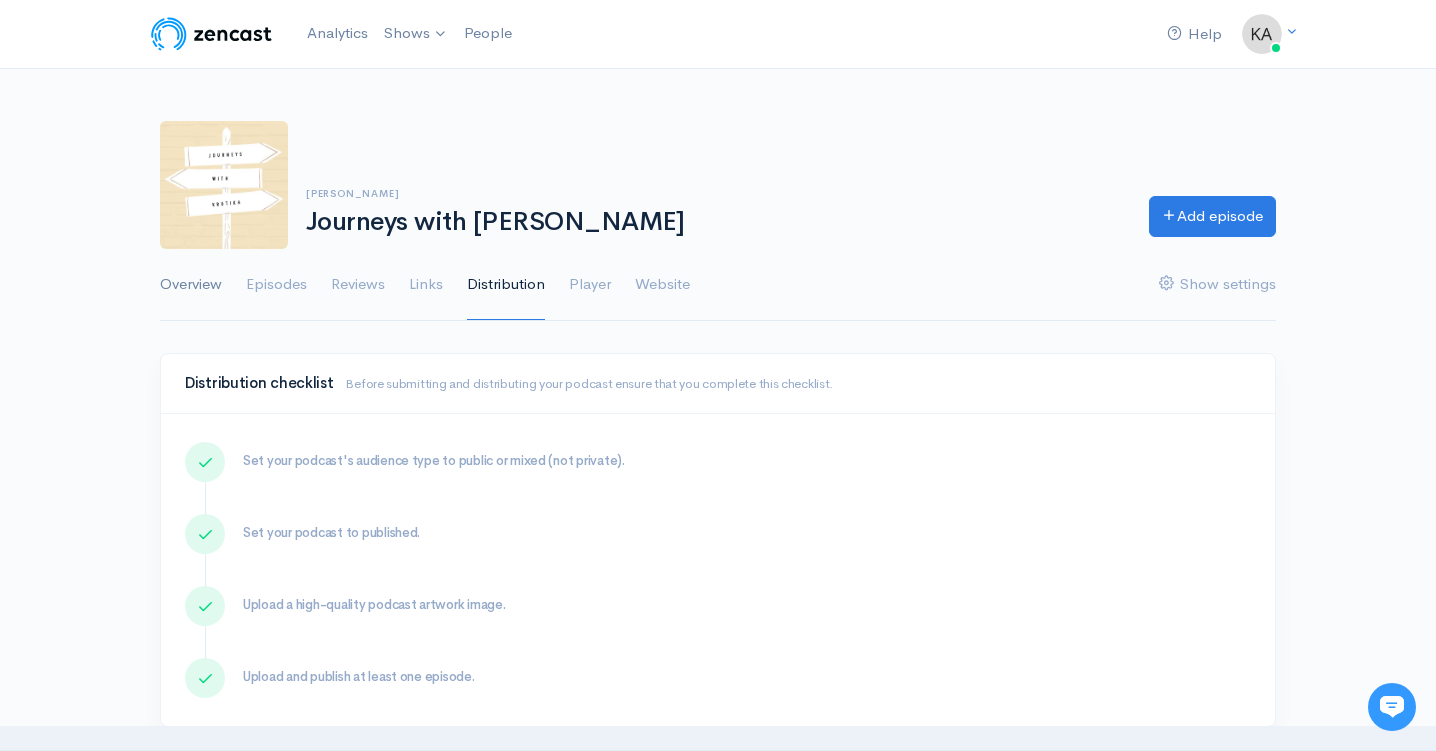 click on "Overview" at bounding box center (191, 285) 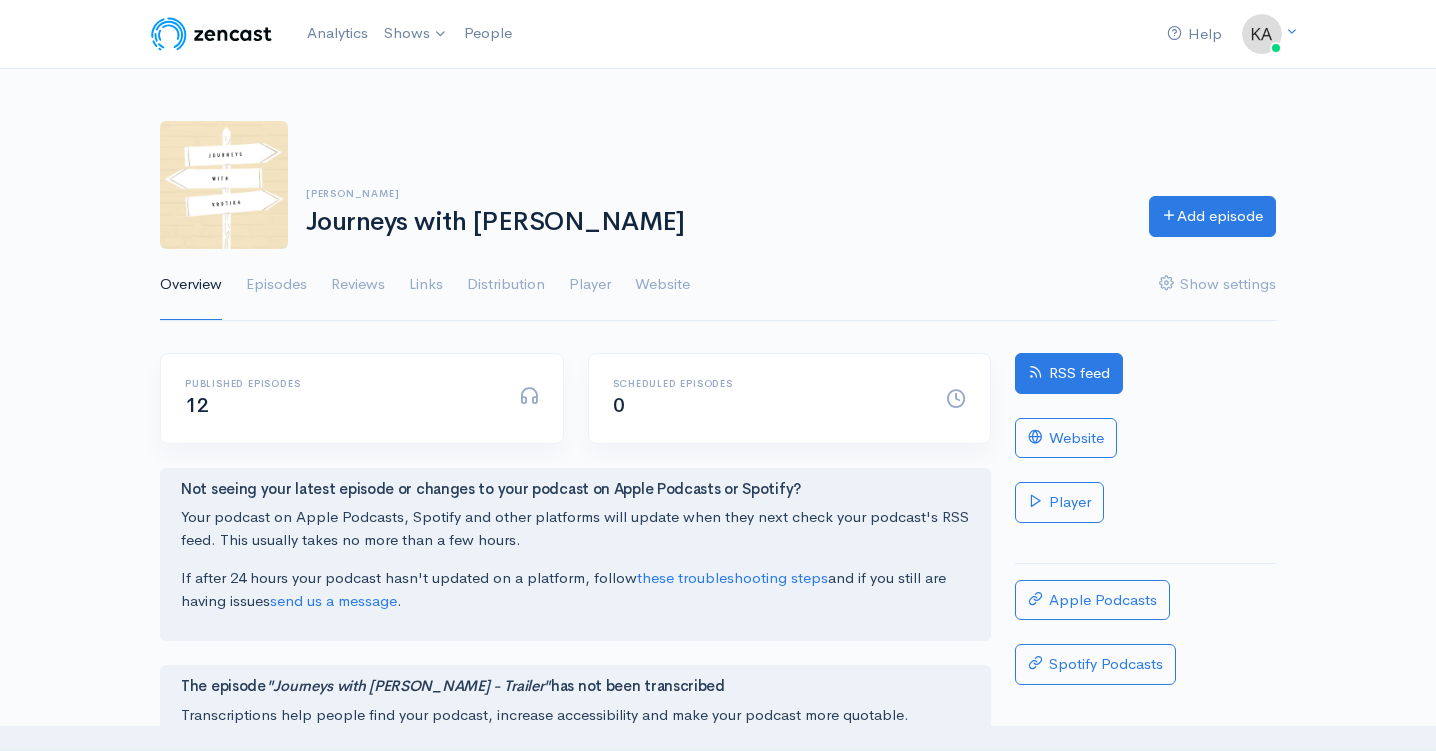 scroll, scrollTop: 0, scrollLeft: 0, axis: both 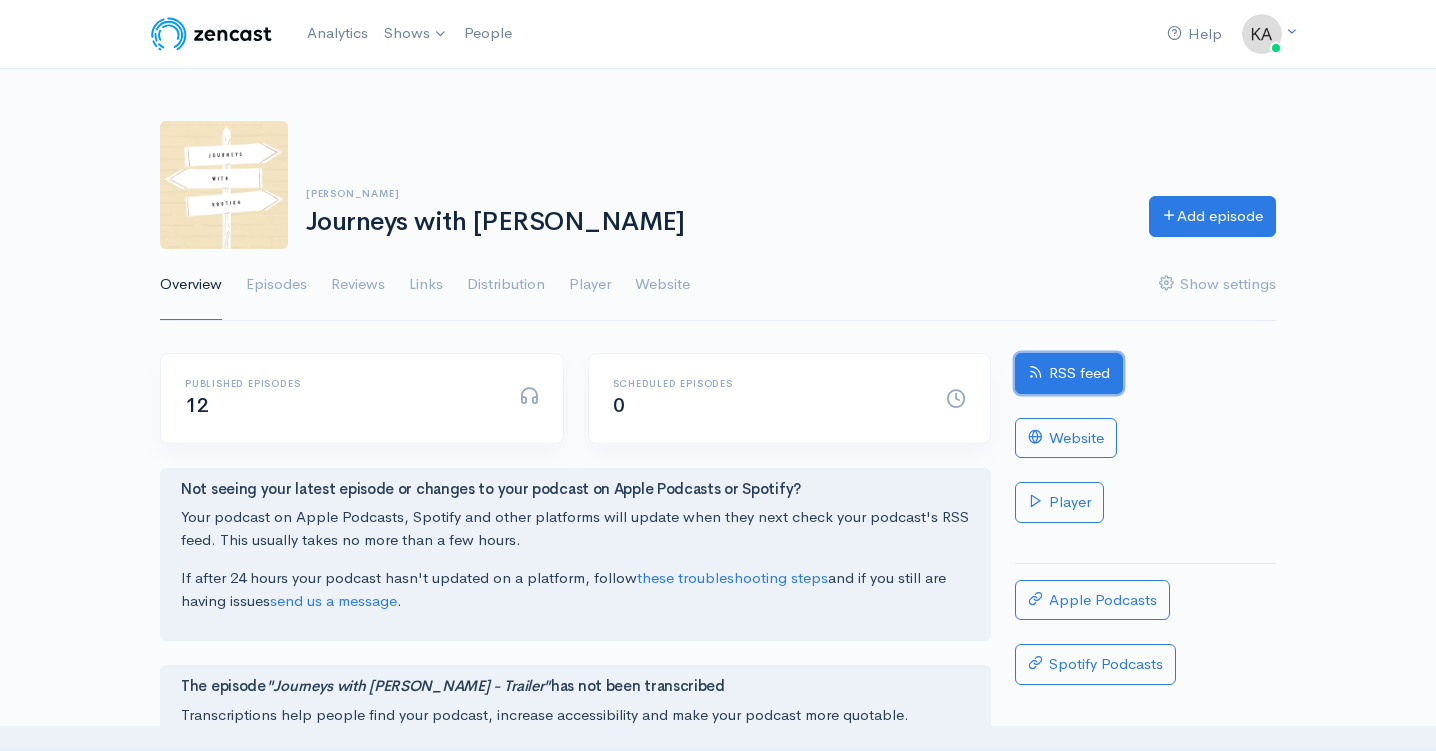 click on "RSS feed" at bounding box center (1069, 373) 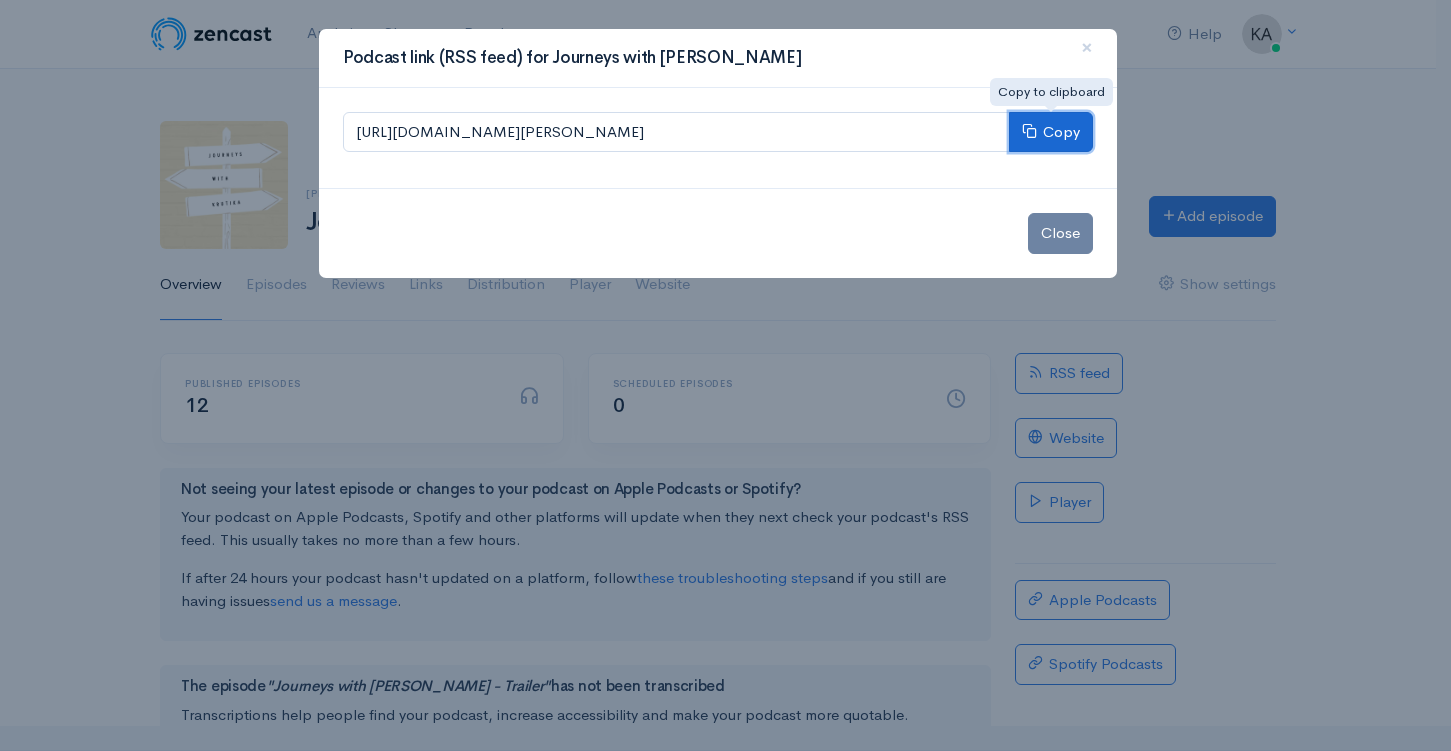 click on "Copy" at bounding box center [1051, 132] 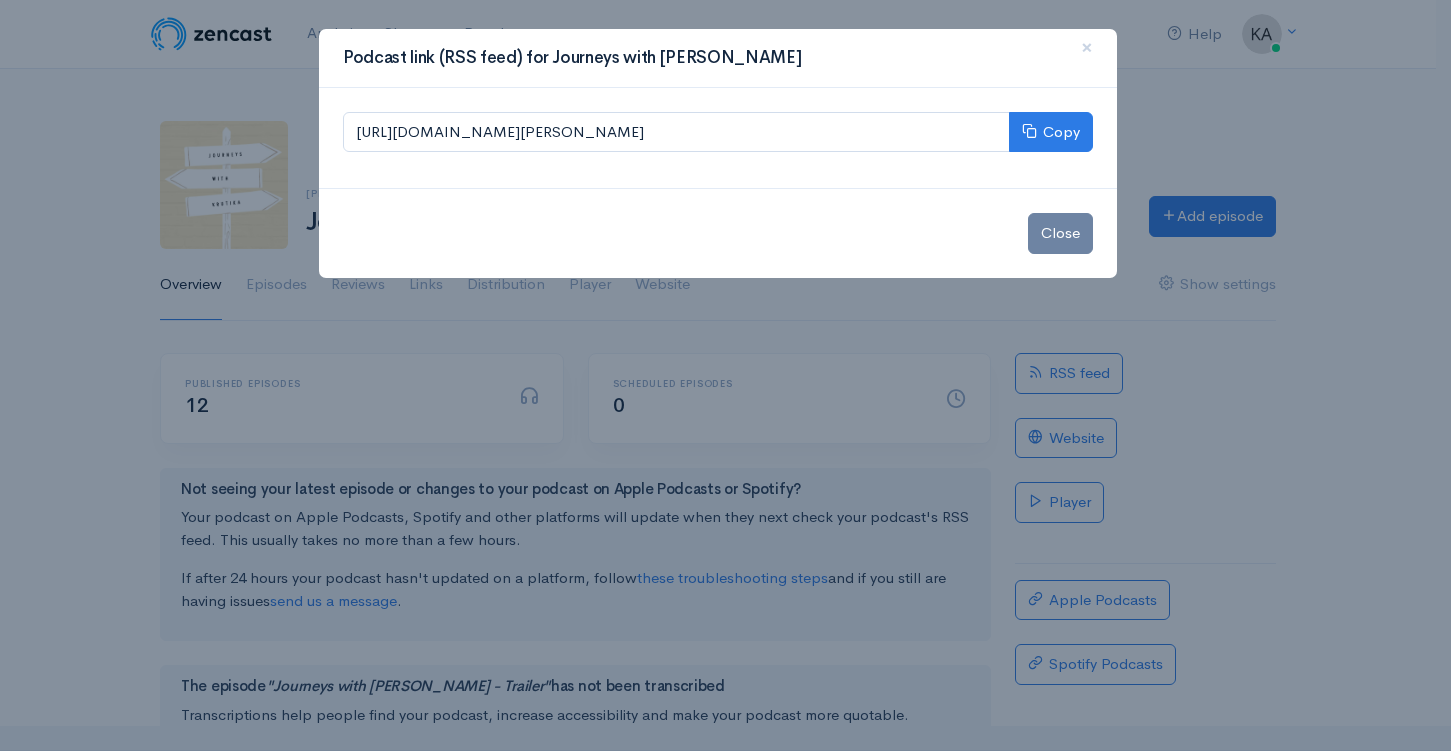 click on "Podcast link (RSS feed) for Journeys with Krutika   ×   https://media.zencast.fm/journeys-with-krutika/rss   Copy   Close" at bounding box center (725, 375) 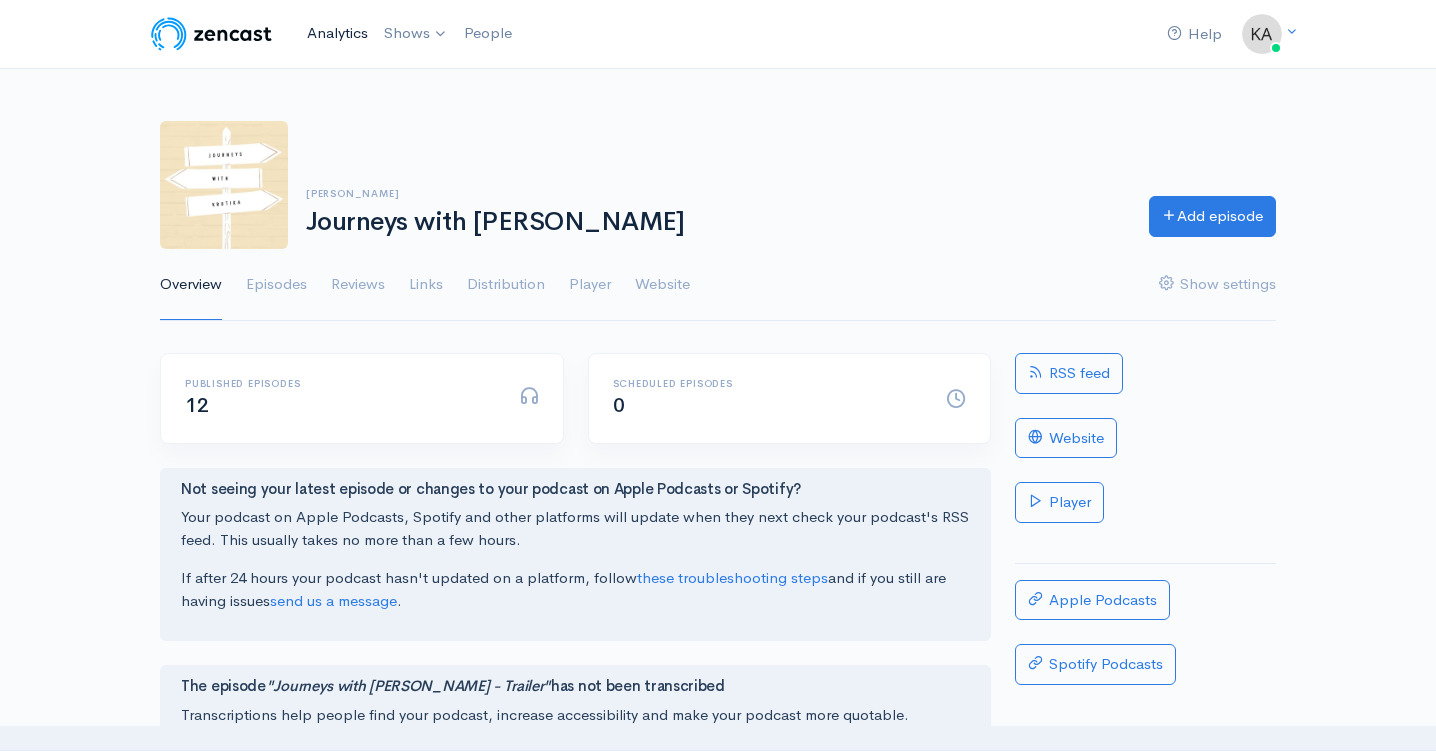 click on "Analytics" at bounding box center [337, 33] 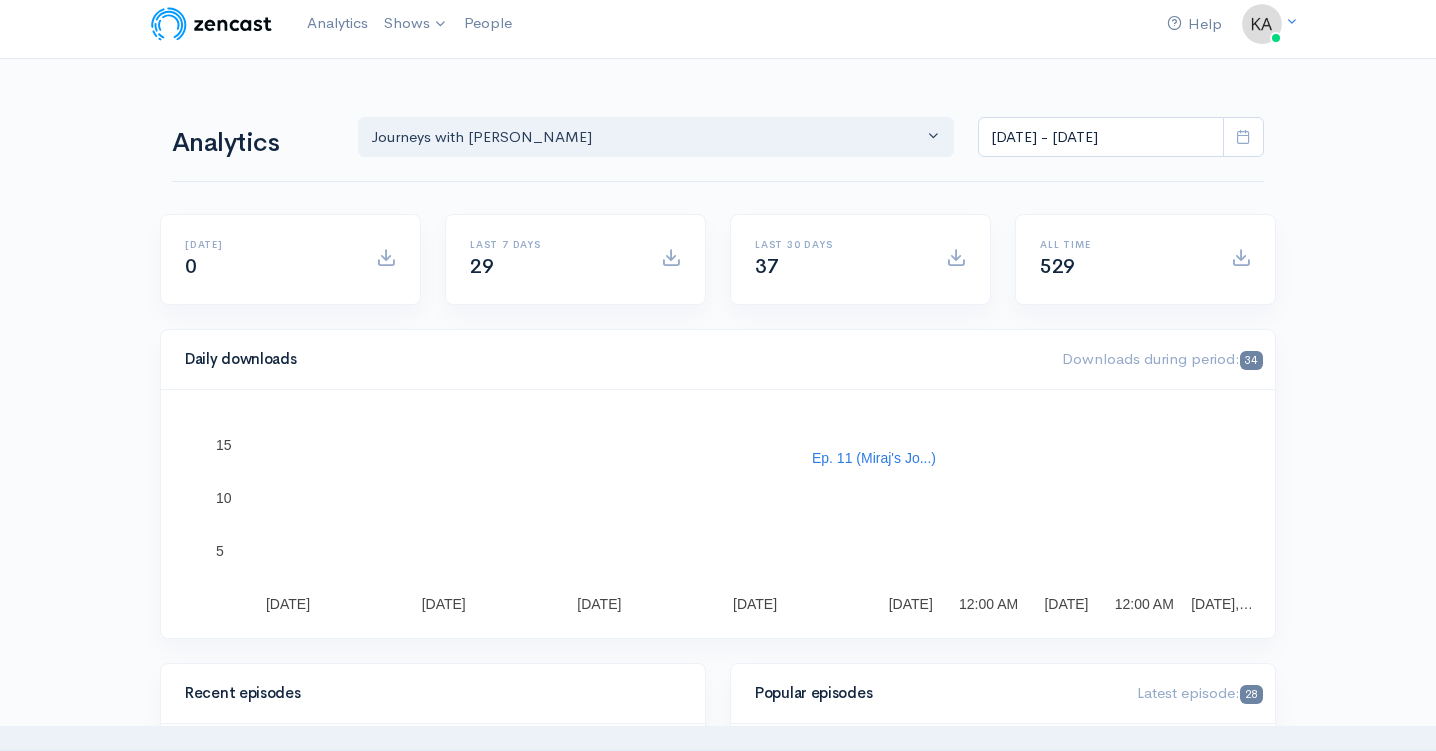 scroll, scrollTop: 0, scrollLeft: 0, axis: both 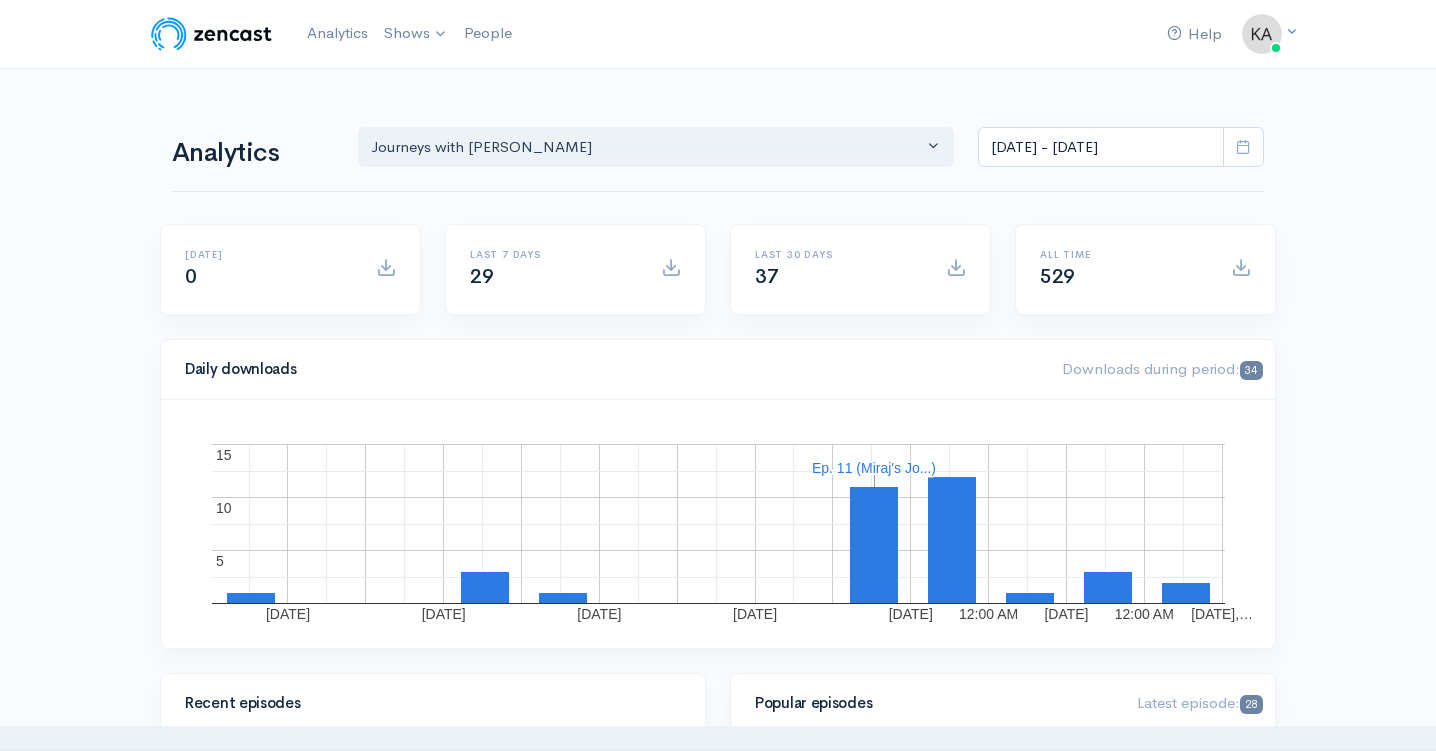 click at bounding box center [1243, 147] 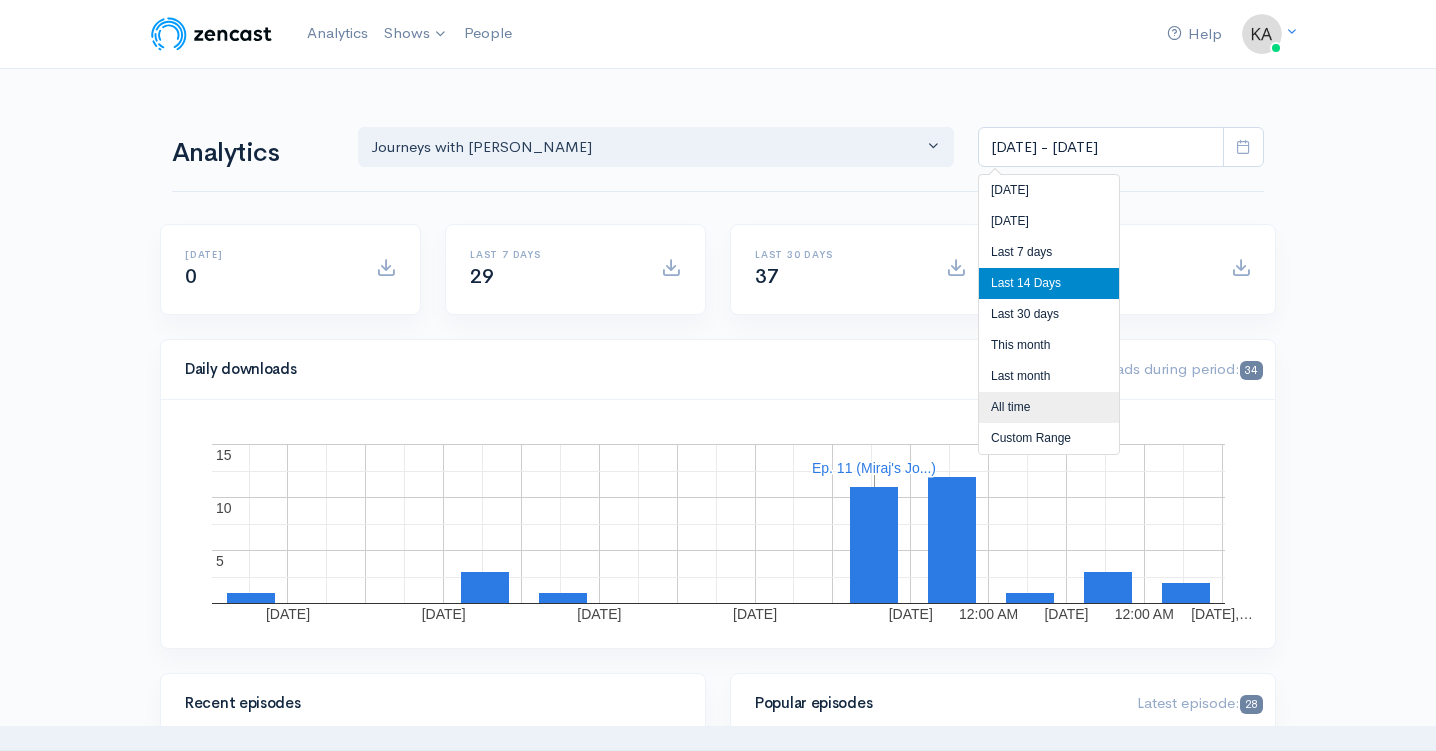 click on "All time" at bounding box center [1049, 407] 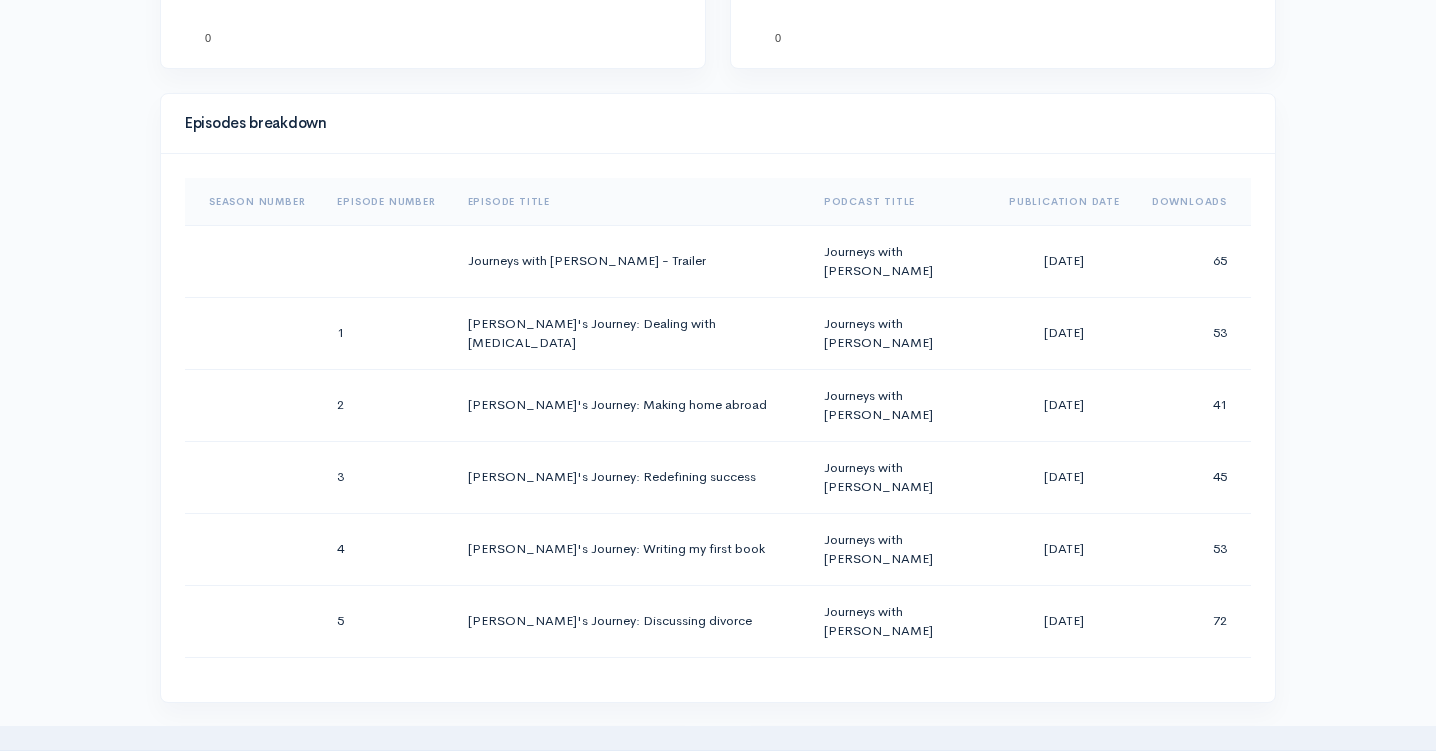 scroll, scrollTop: 651, scrollLeft: 0, axis: vertical 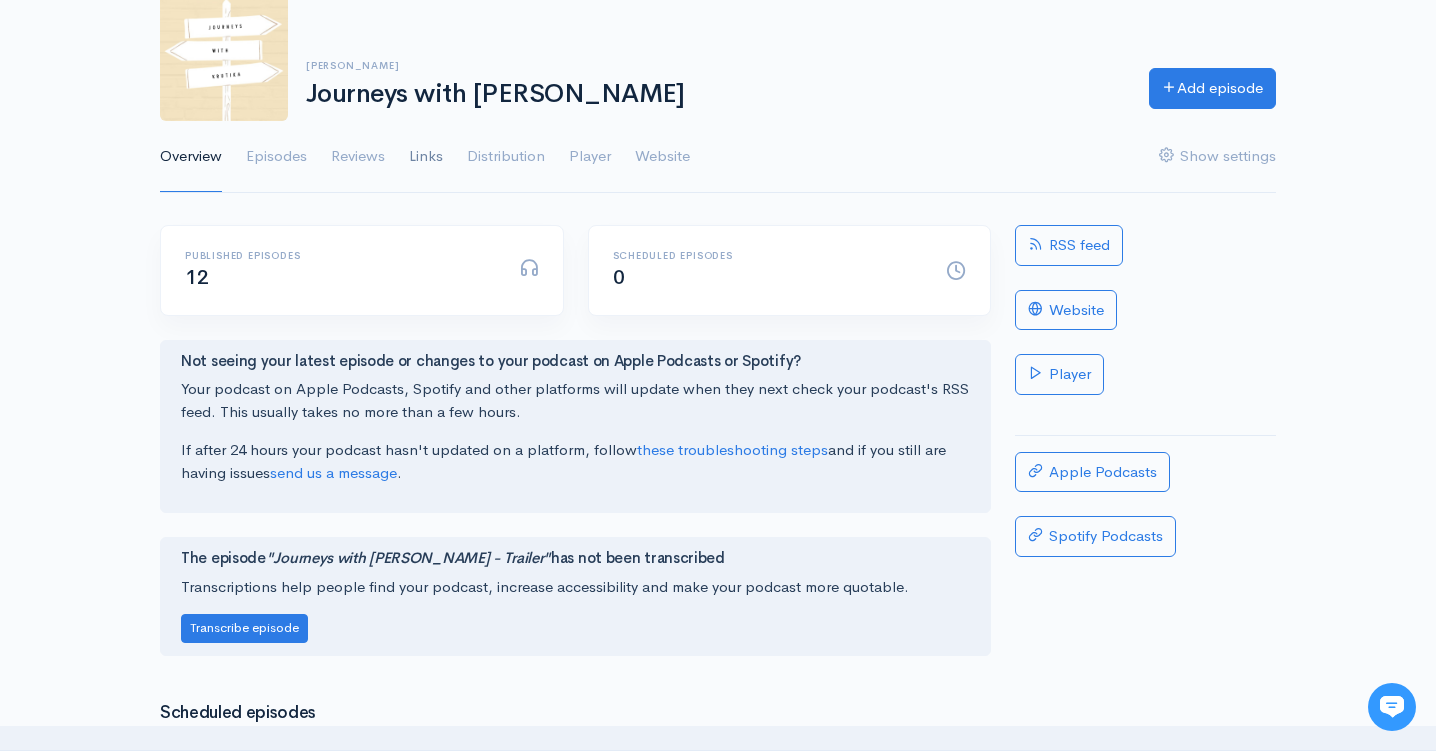 click on "Links" at bounding box center (426, 157) 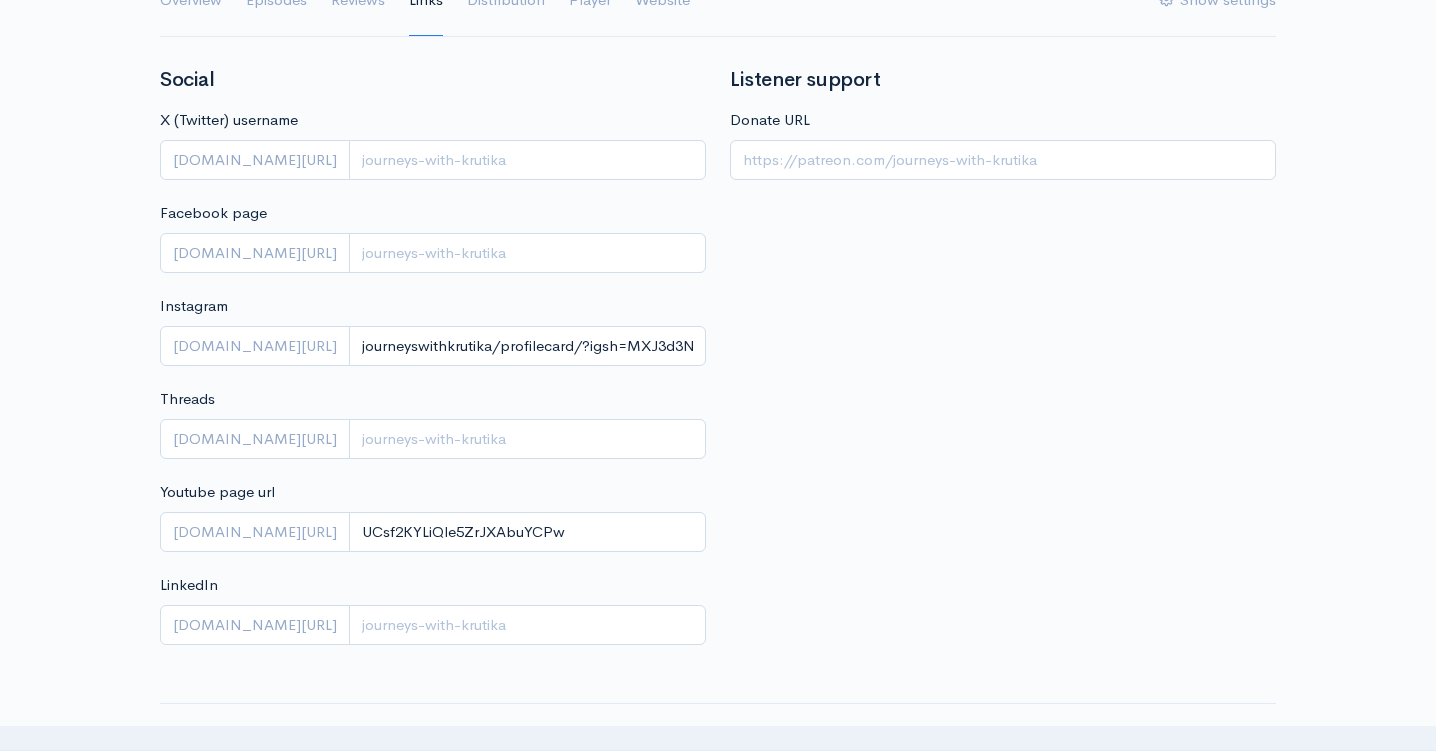 scroll, scrollTop: 250, scrollLeft: 0, axis: vertical 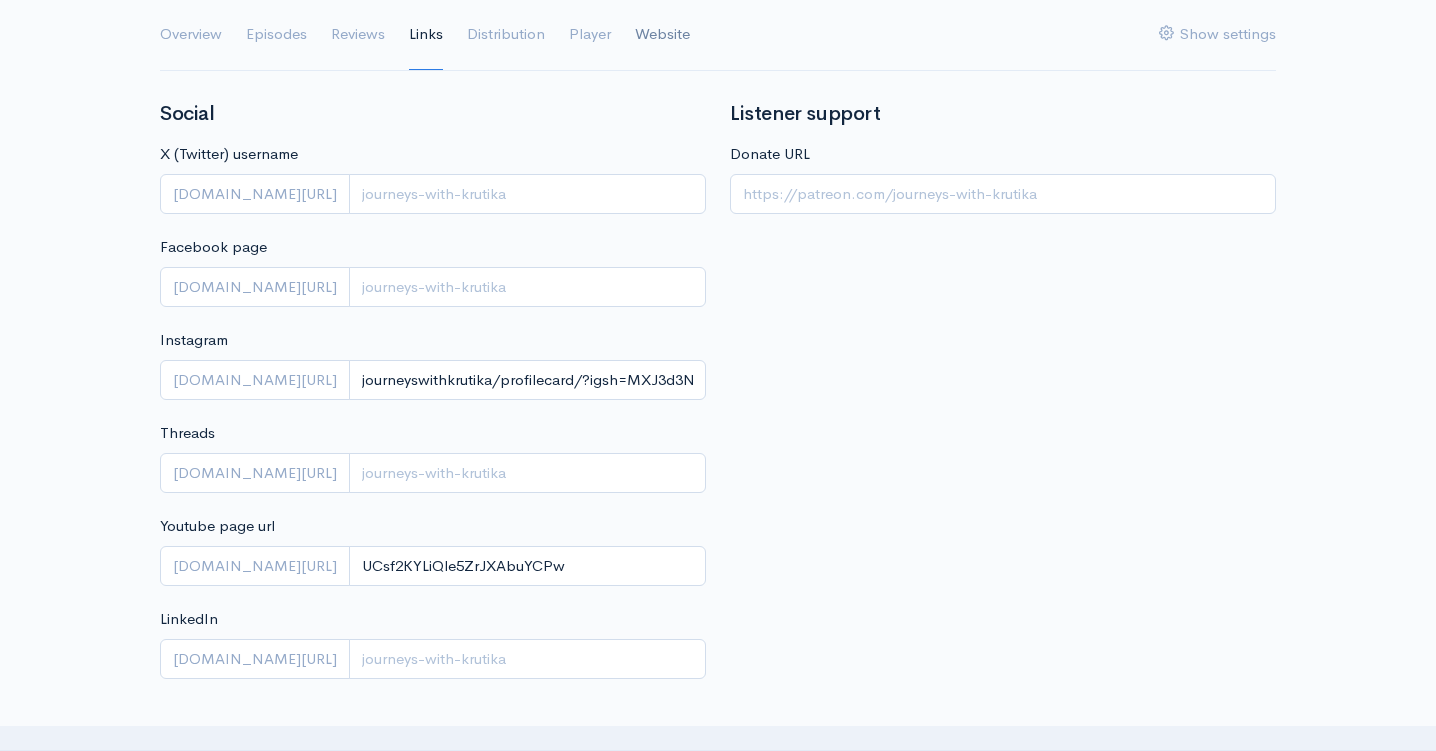 click on "Website" at bounding box center [662, 35] 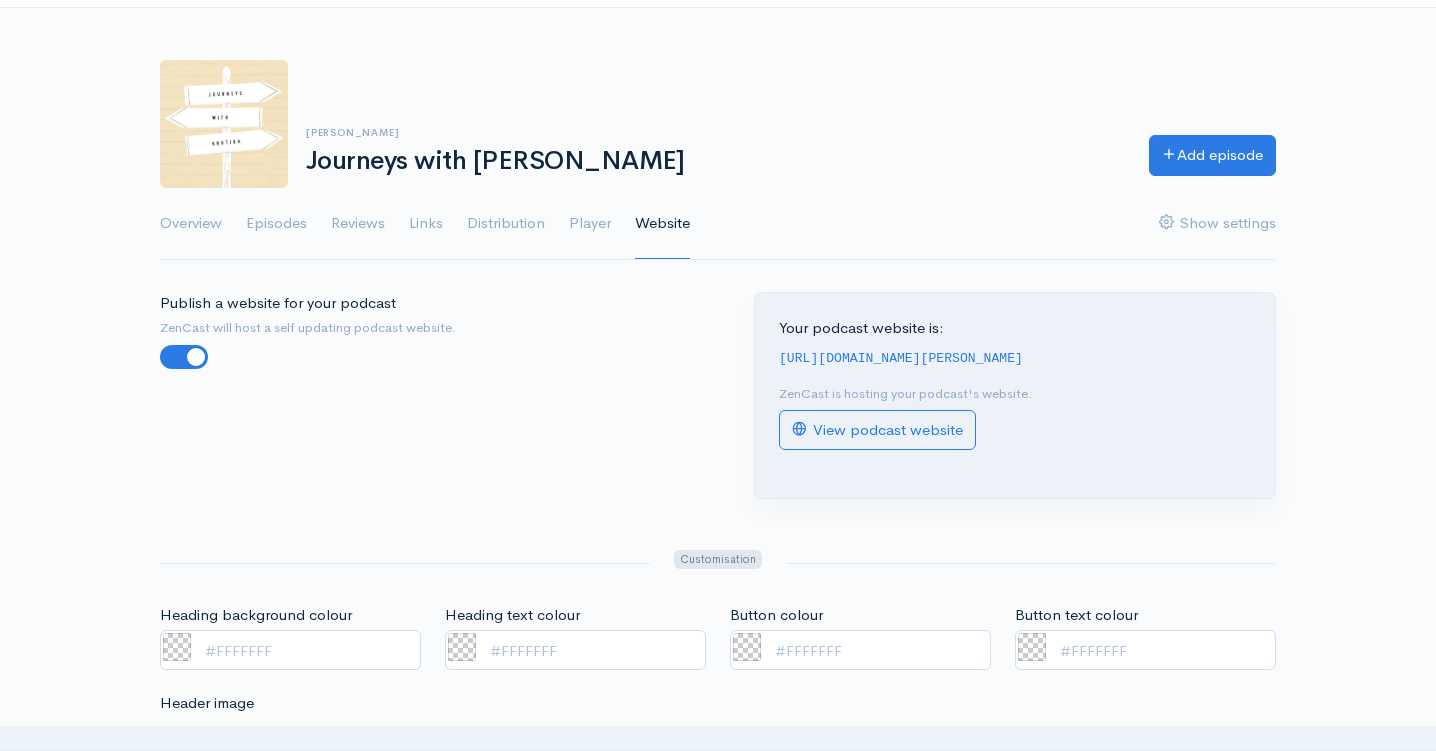 scroll, scrollTop: 0, scrollLeft: 0, axis: both 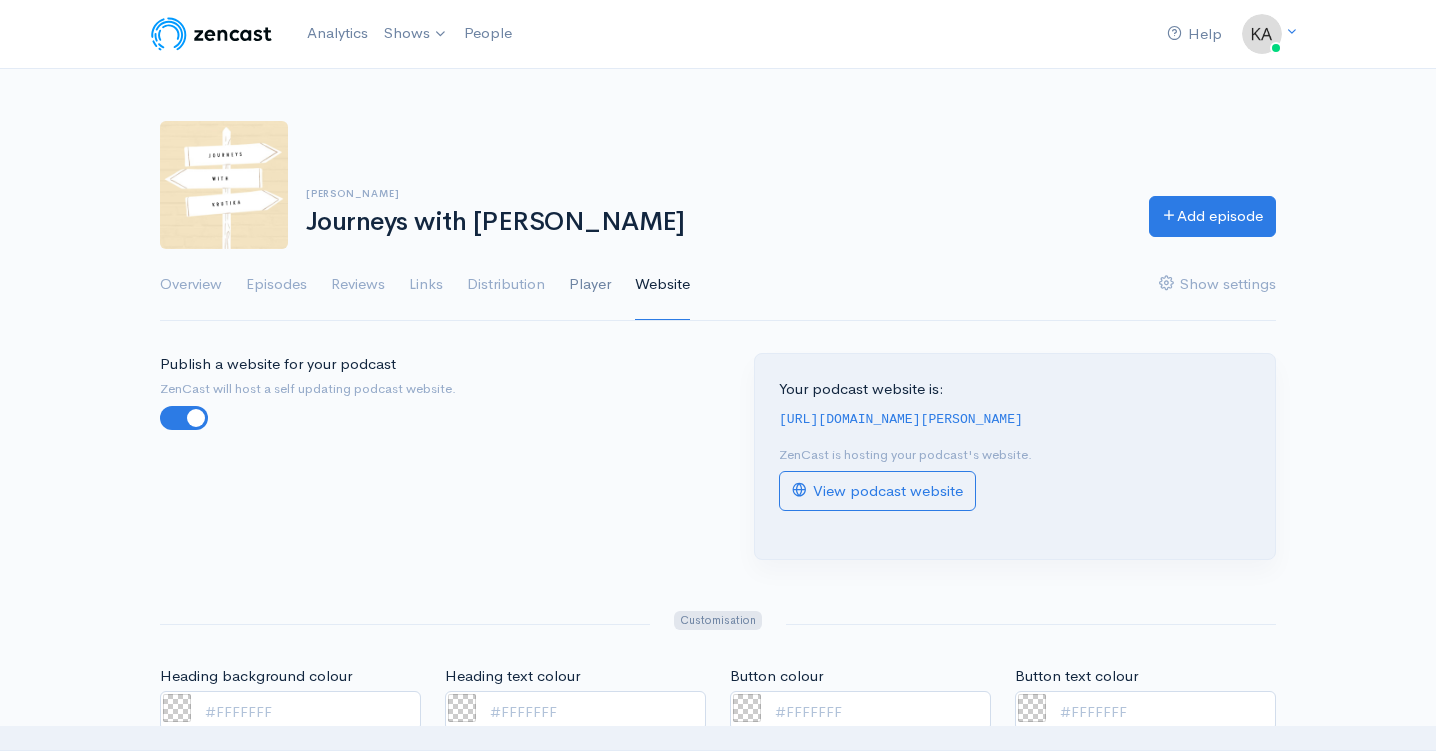 click on "Player" at bounding box center [590, 285] 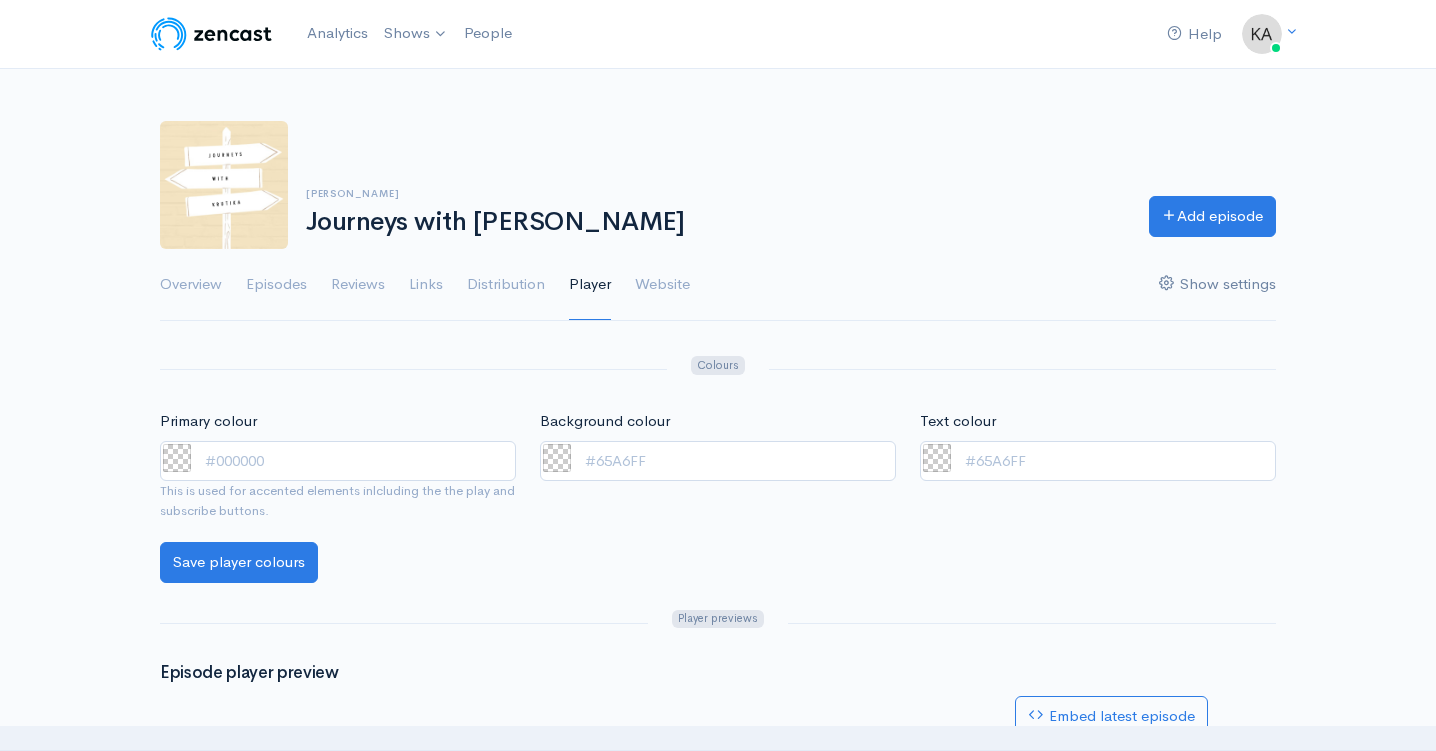 click on "Show settings" at bounding box center [1217, 285] 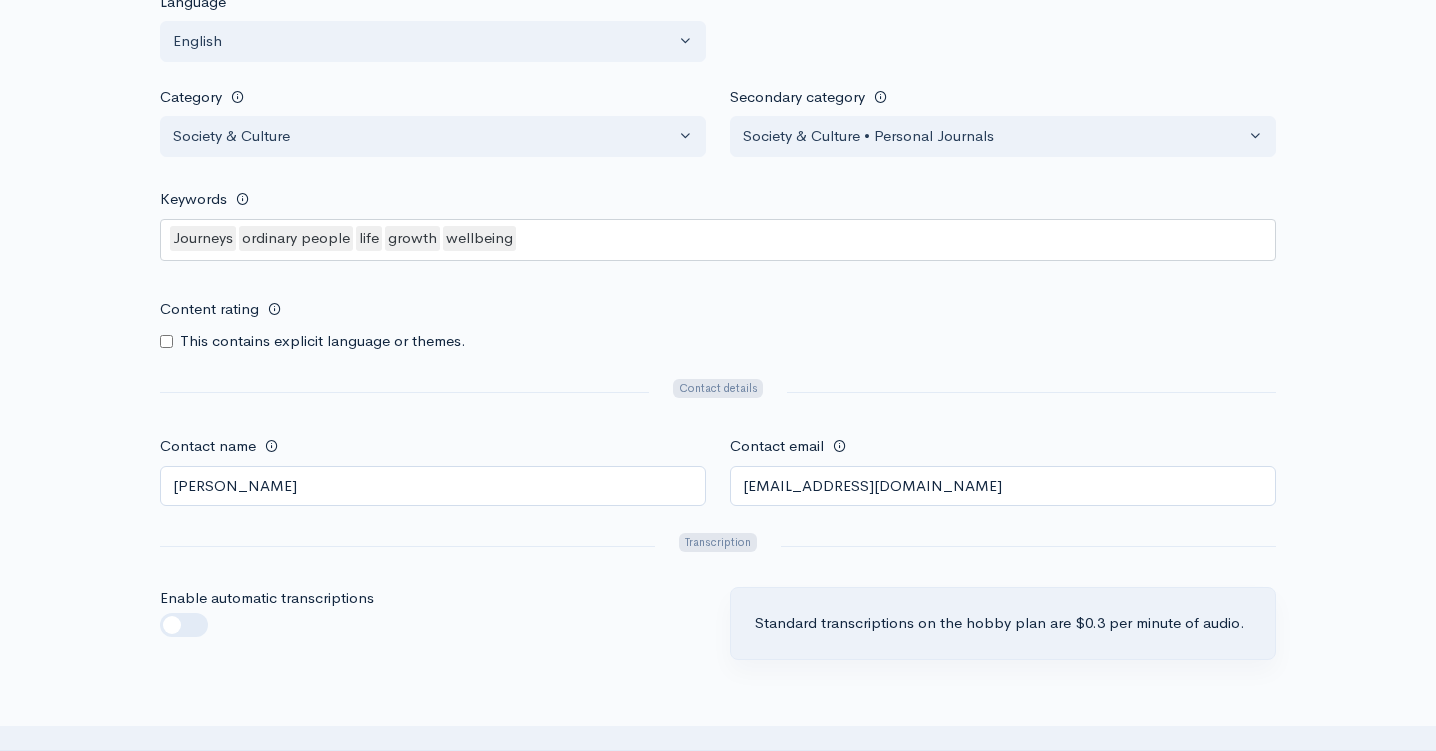 scroll, scrollTop: 1649, scrollLeft: 0, axis: vertical 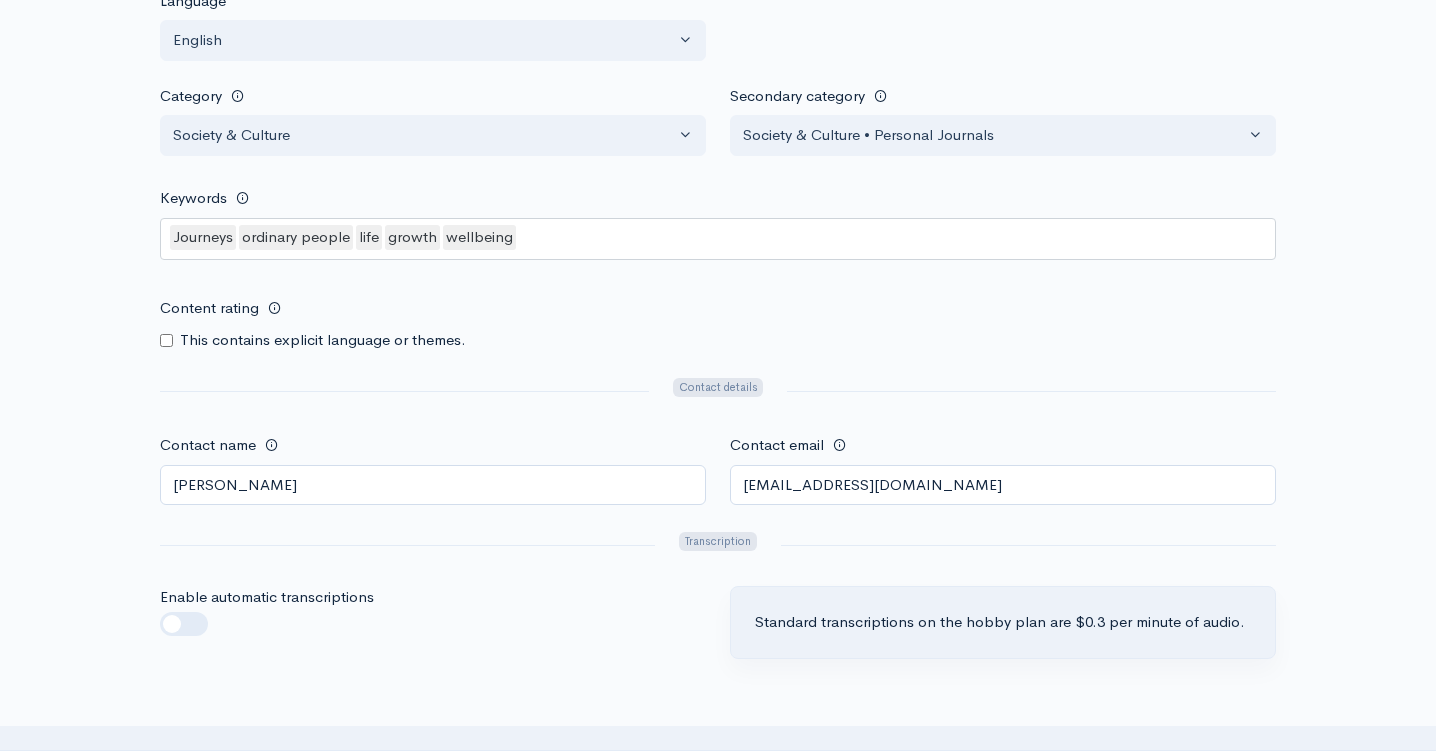 click on "Journeys ordinary people life growth wellbeing" at bounding box center [718, 239] 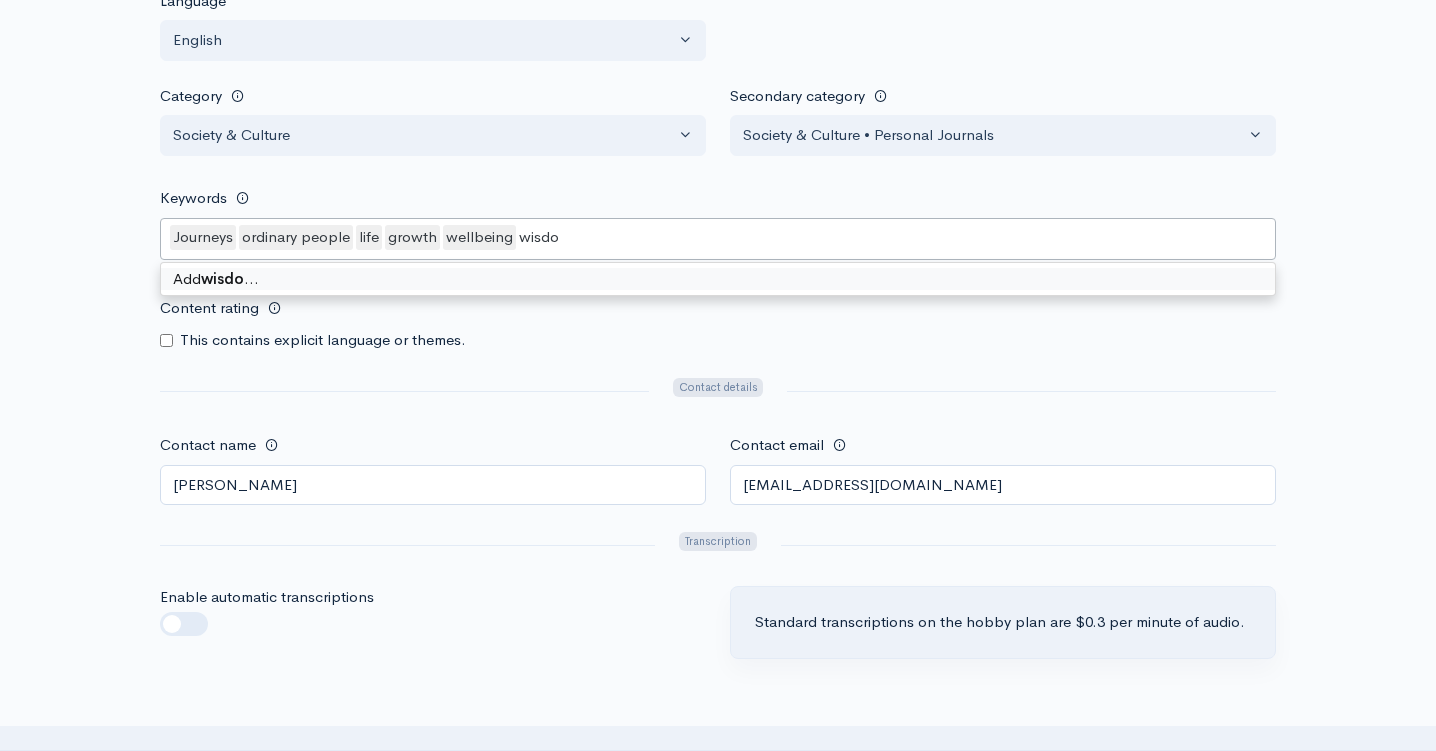 type on "wisdom" 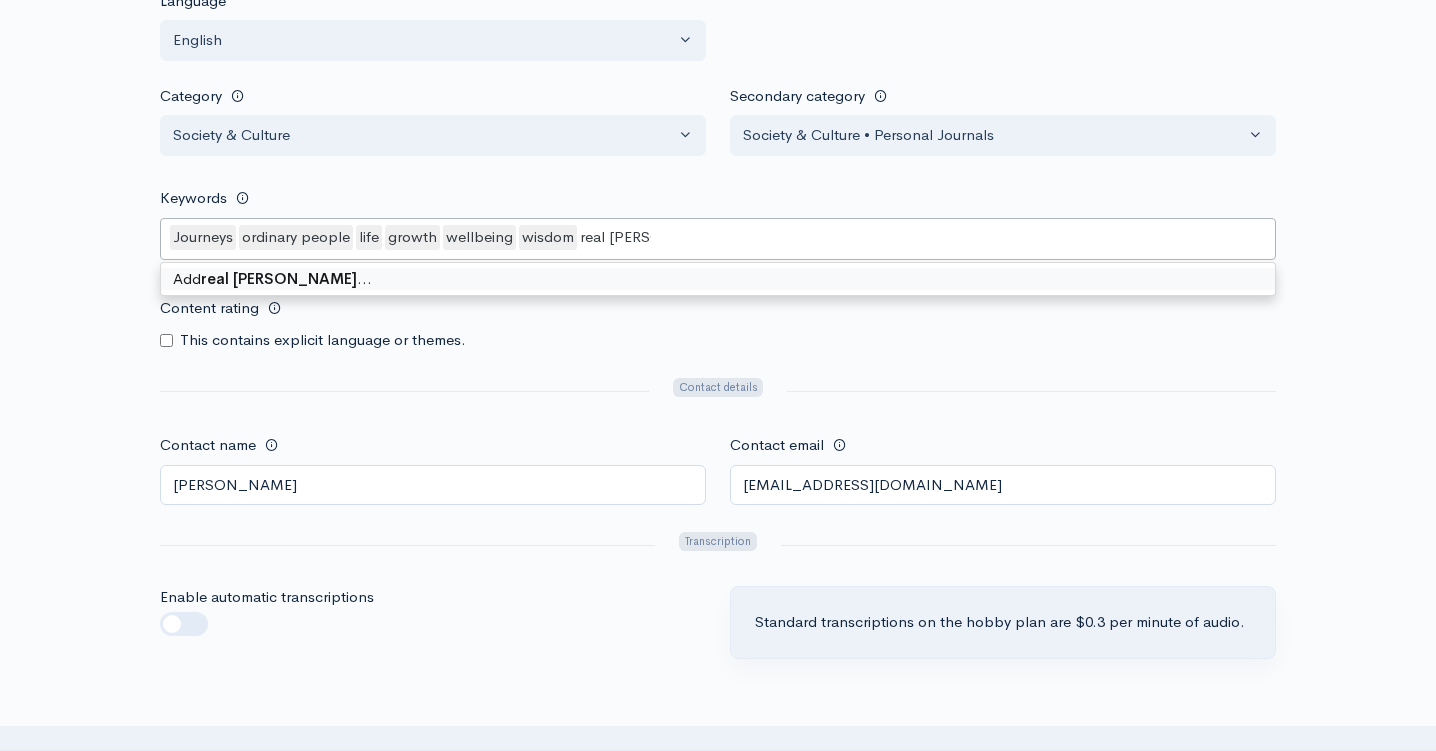 type on "real stories" 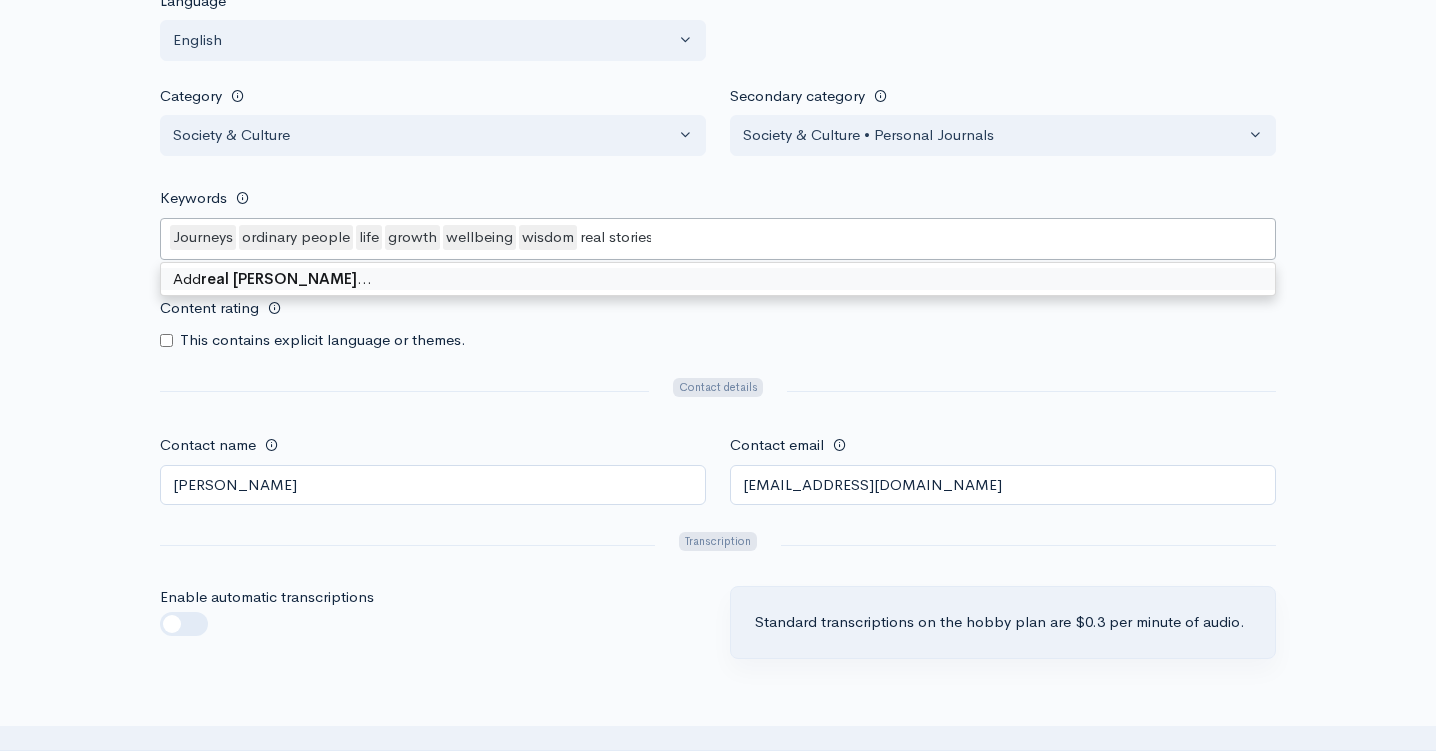 type 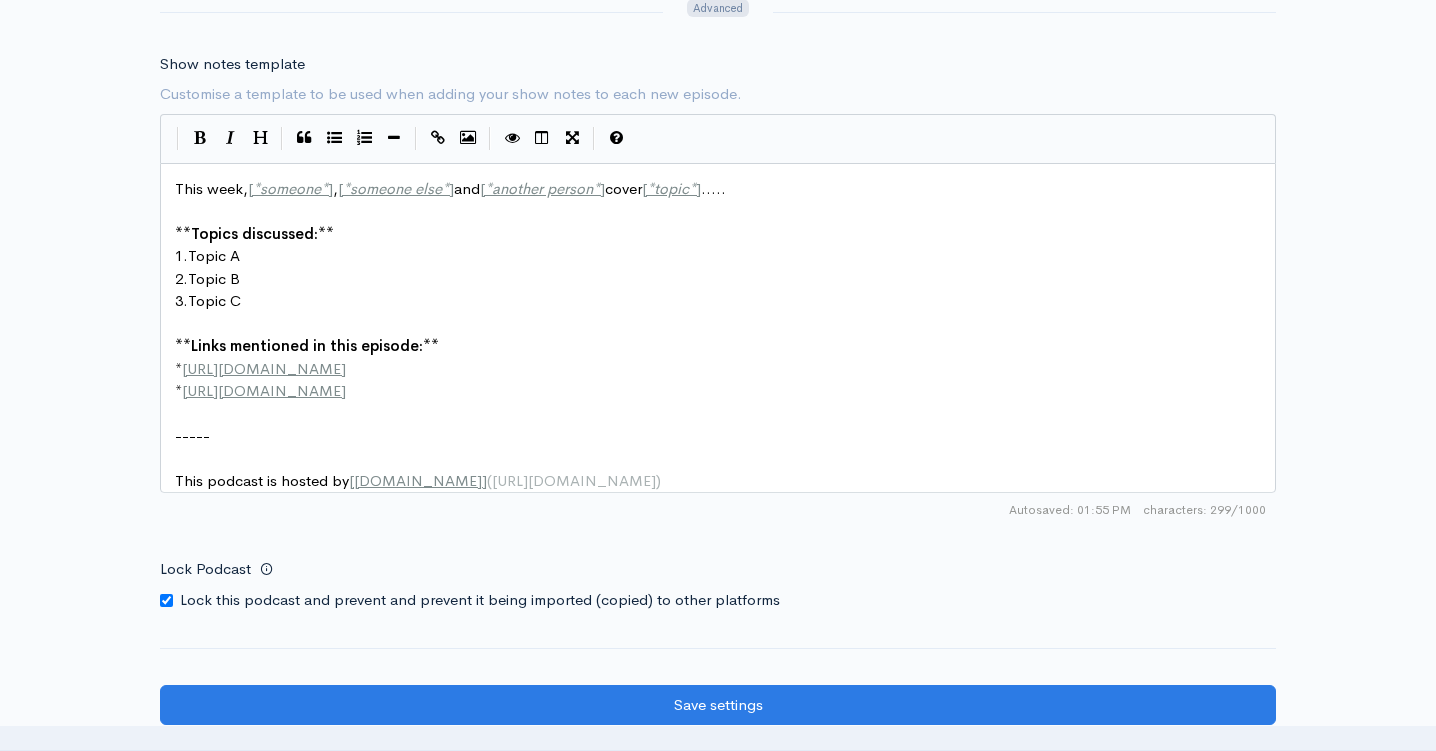 scroll, scrollTop: 2708, scrollLeft: 0, axis: vertical 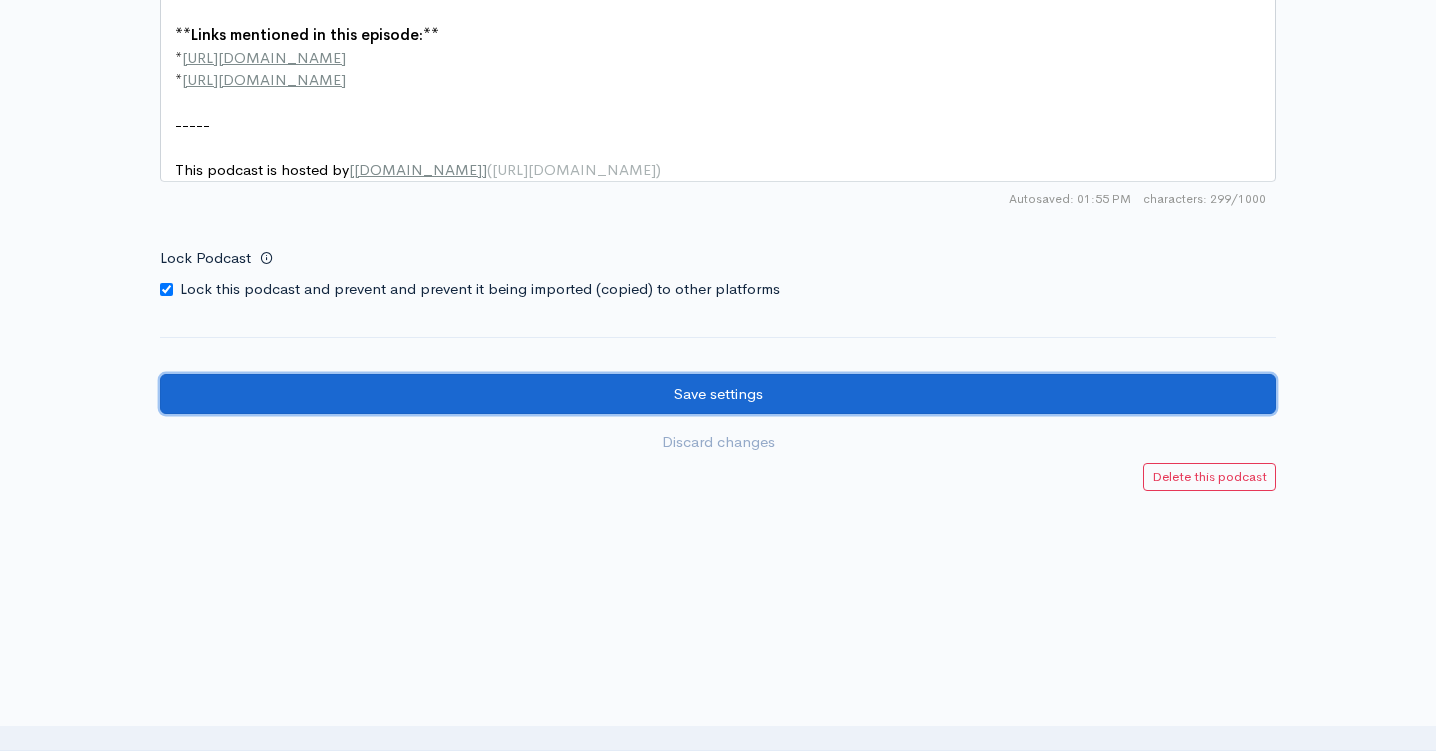 click on "Save settings" at bounding box center [718, 394] 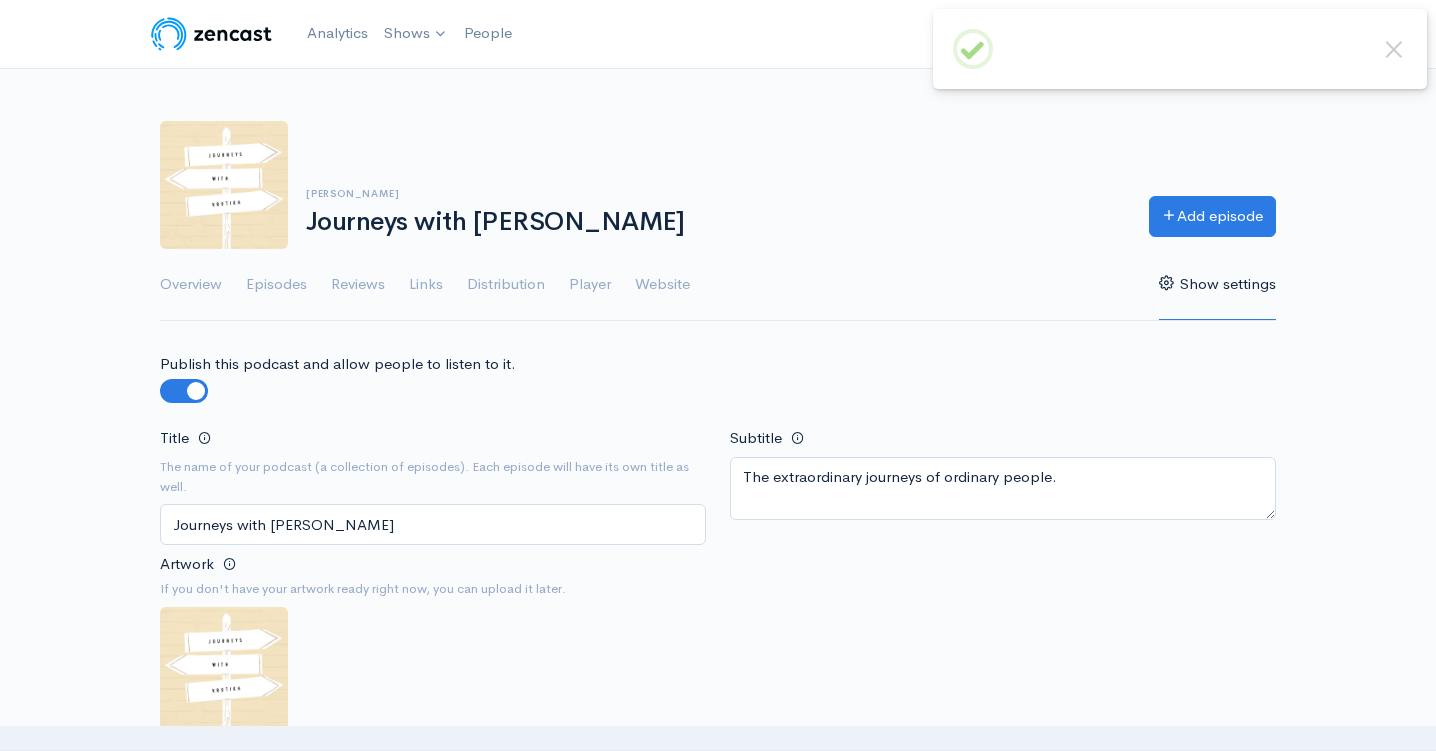 scroll, scrollTop: 0, scrollLeft: 0, axis: both 